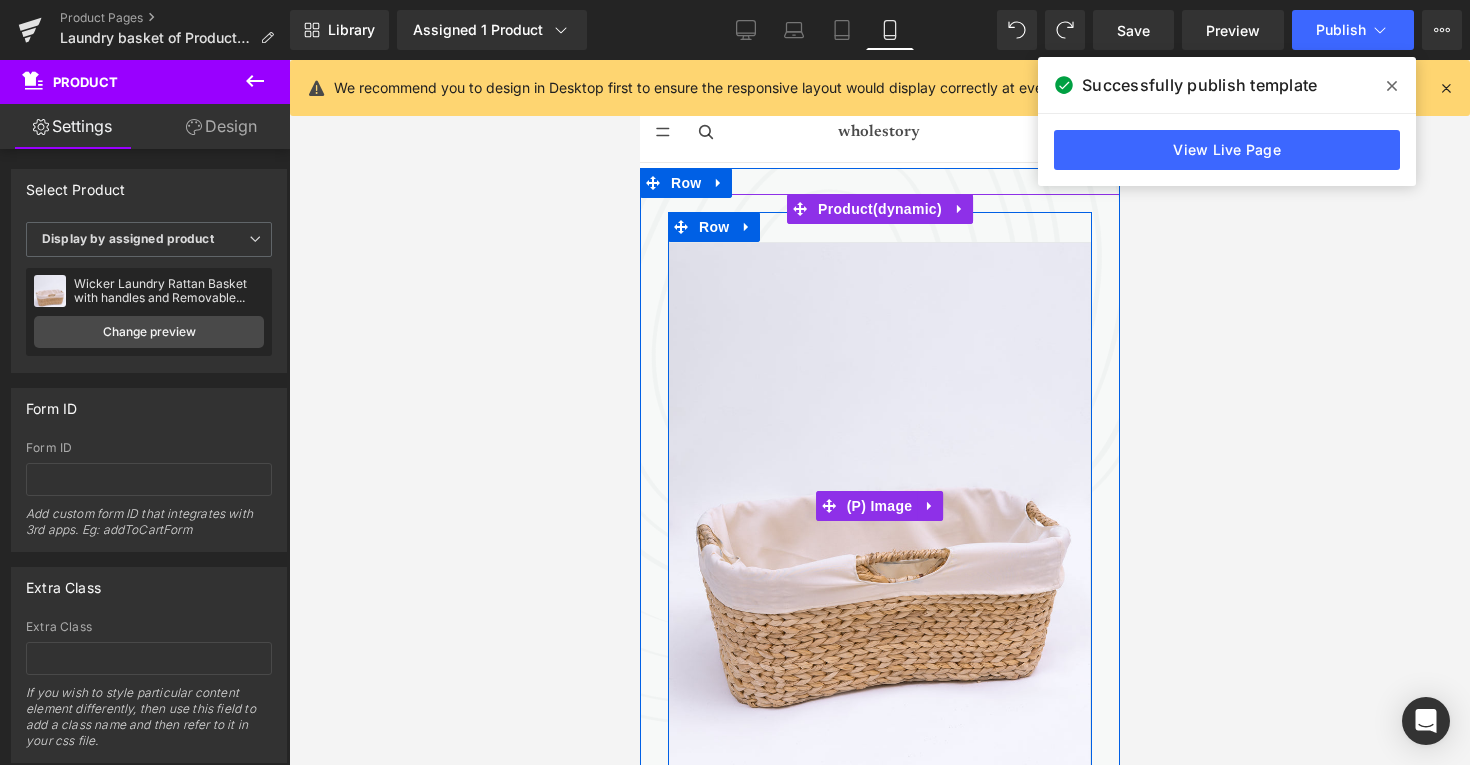 scroll, scrollTop: 0, scrollLeft: 0, axis: both 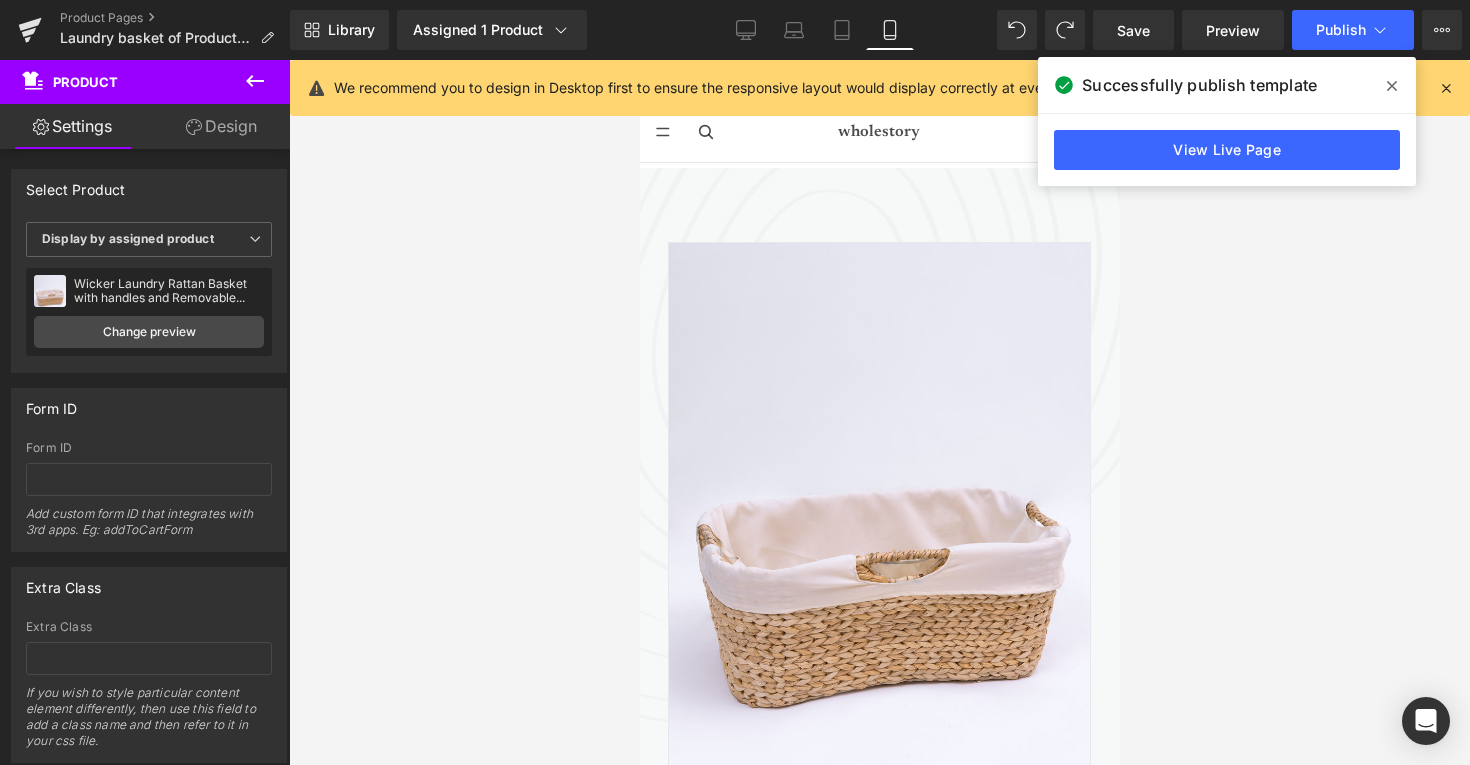 click at bounding box center (1392, 86) 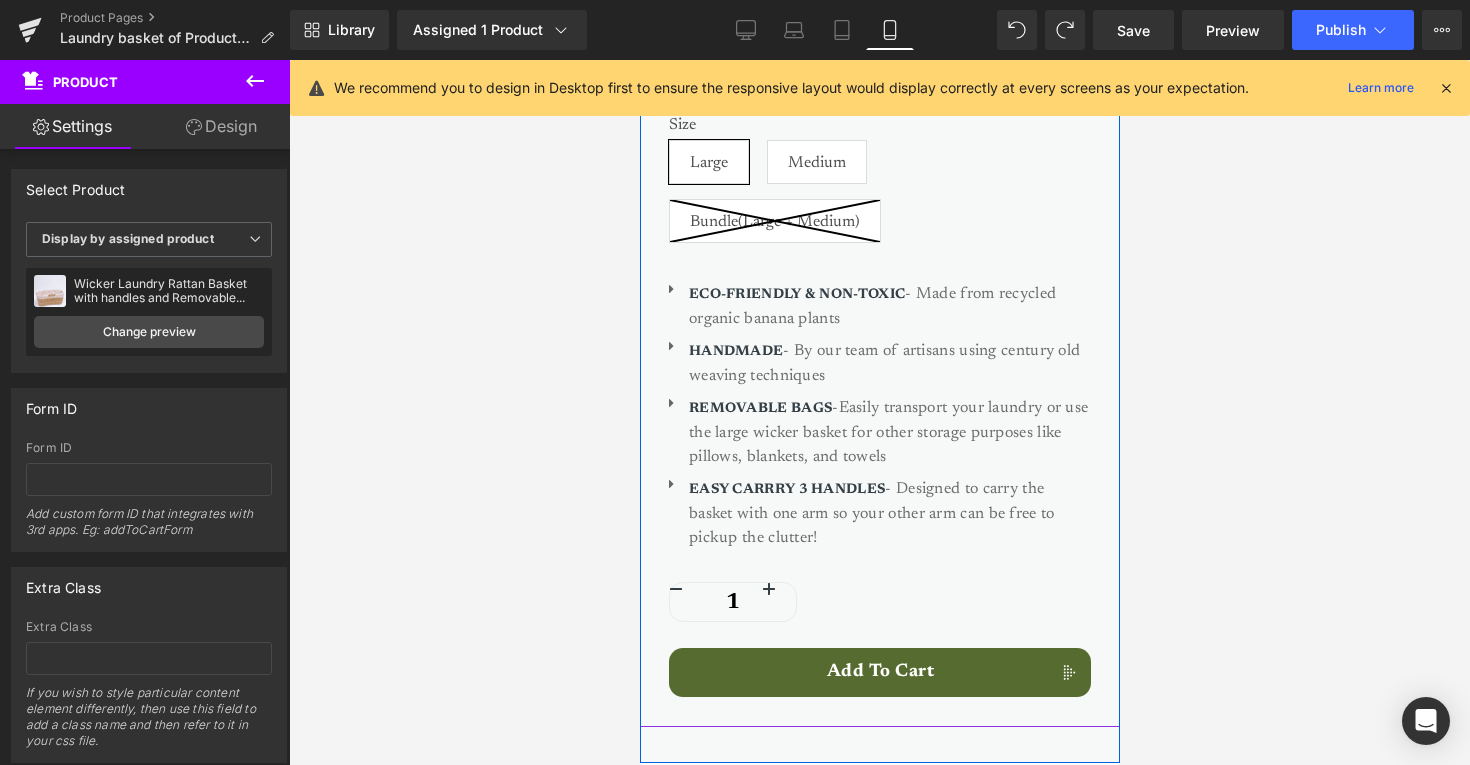 scroll, scrollTop: 1079, scrollLeft: 0, axis: vertical 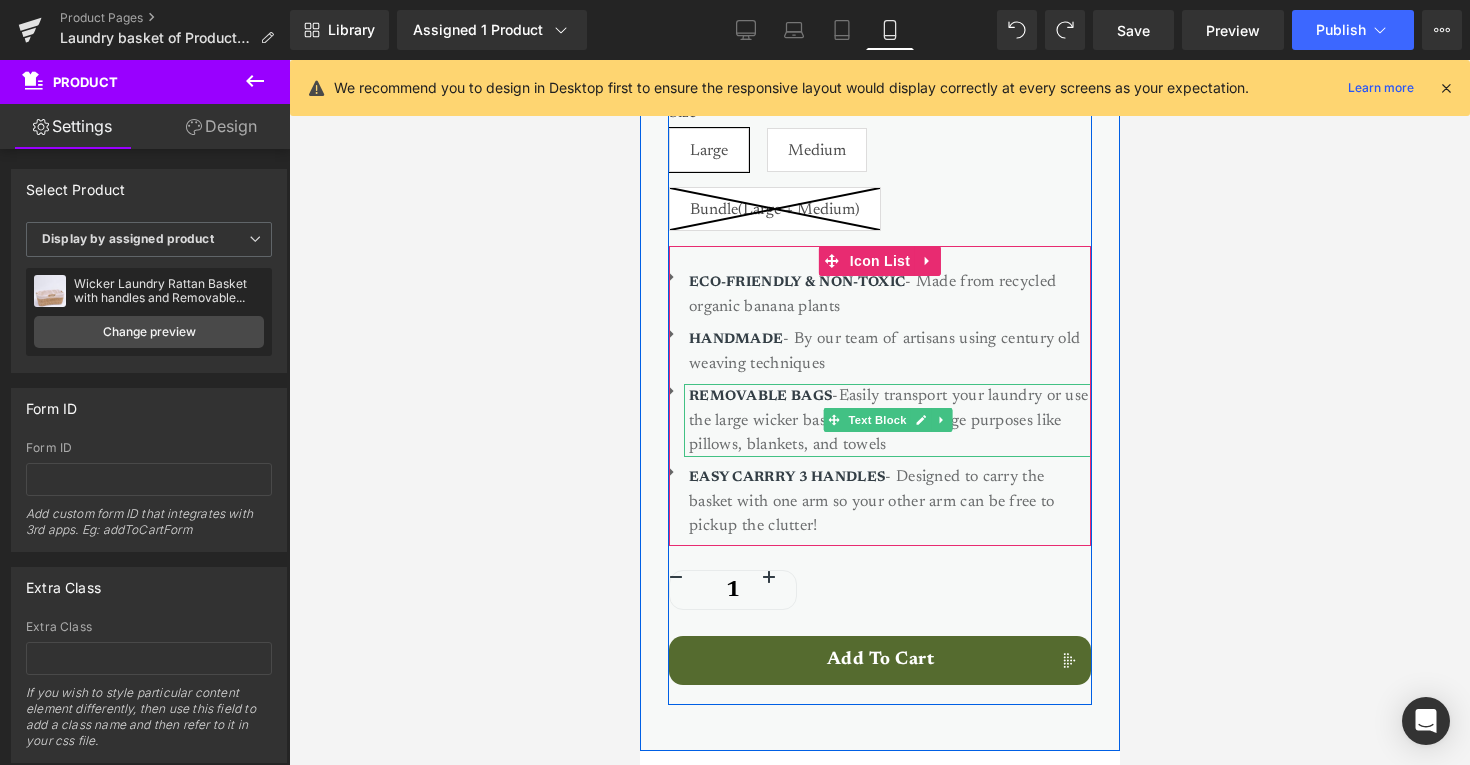 click on "REMOVABLE BAGS  -Easily transport your laundry or use the large wicker basket for other storage purposes like pillows, blankets, and towels" at bounding box center [889, 420] 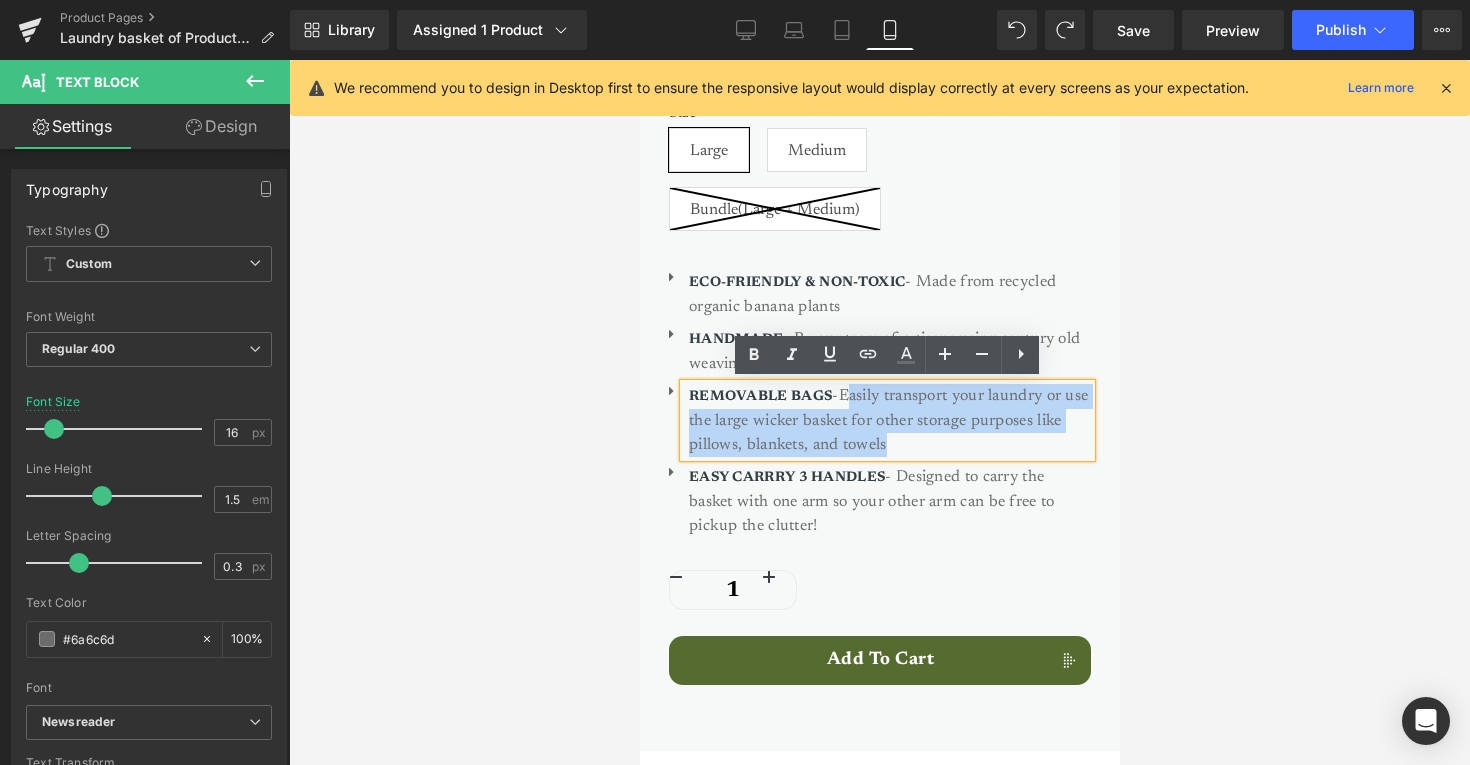 drag, startPoint x: 945, startPoint y: 433, endPoint x: 847, endPoint y: 393, distance: 105.848946 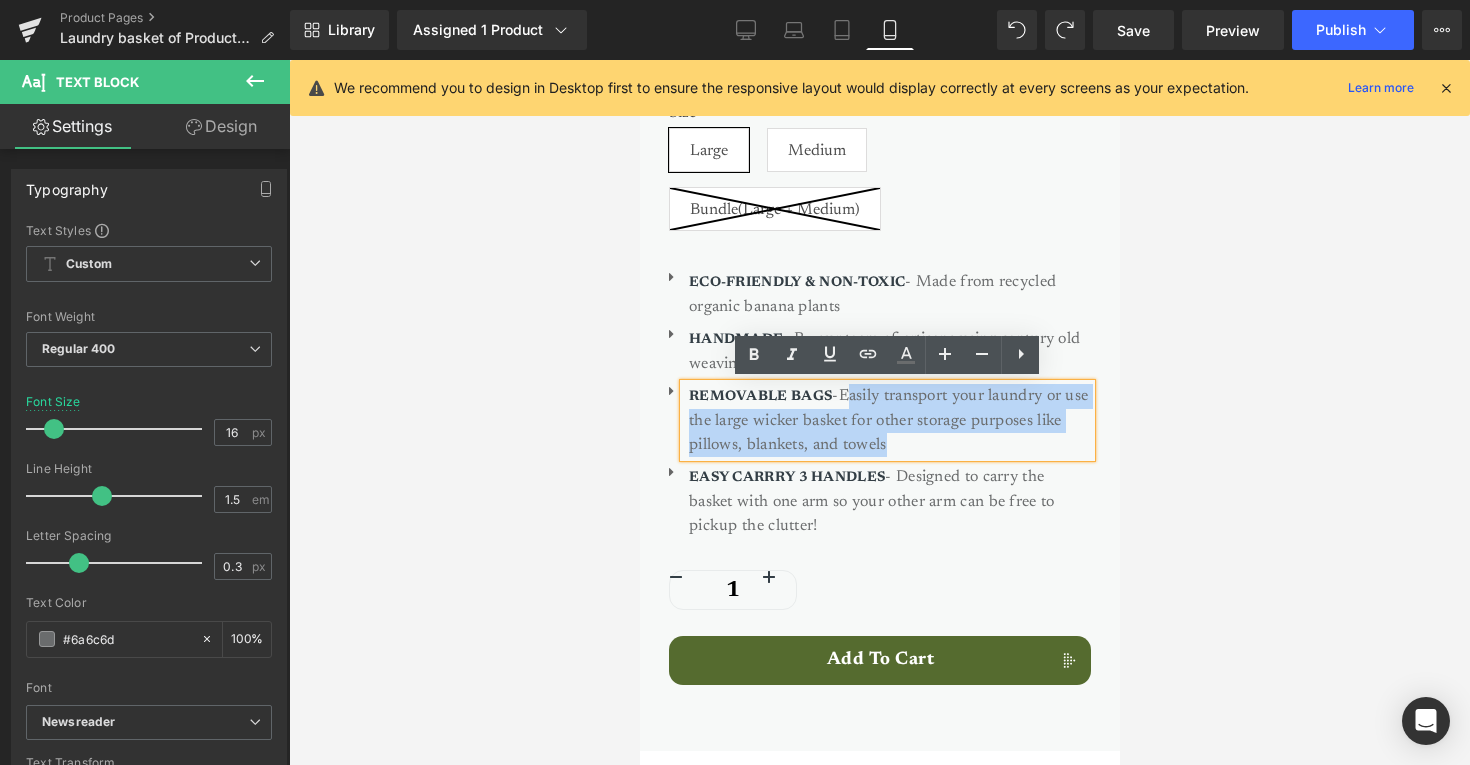 click on "REMOVABLE BAGS  -Easily transport your laundry or use the large wicker basket for other storage purposes like pillows, blankets, and towels" at bounding box center [889, 420] 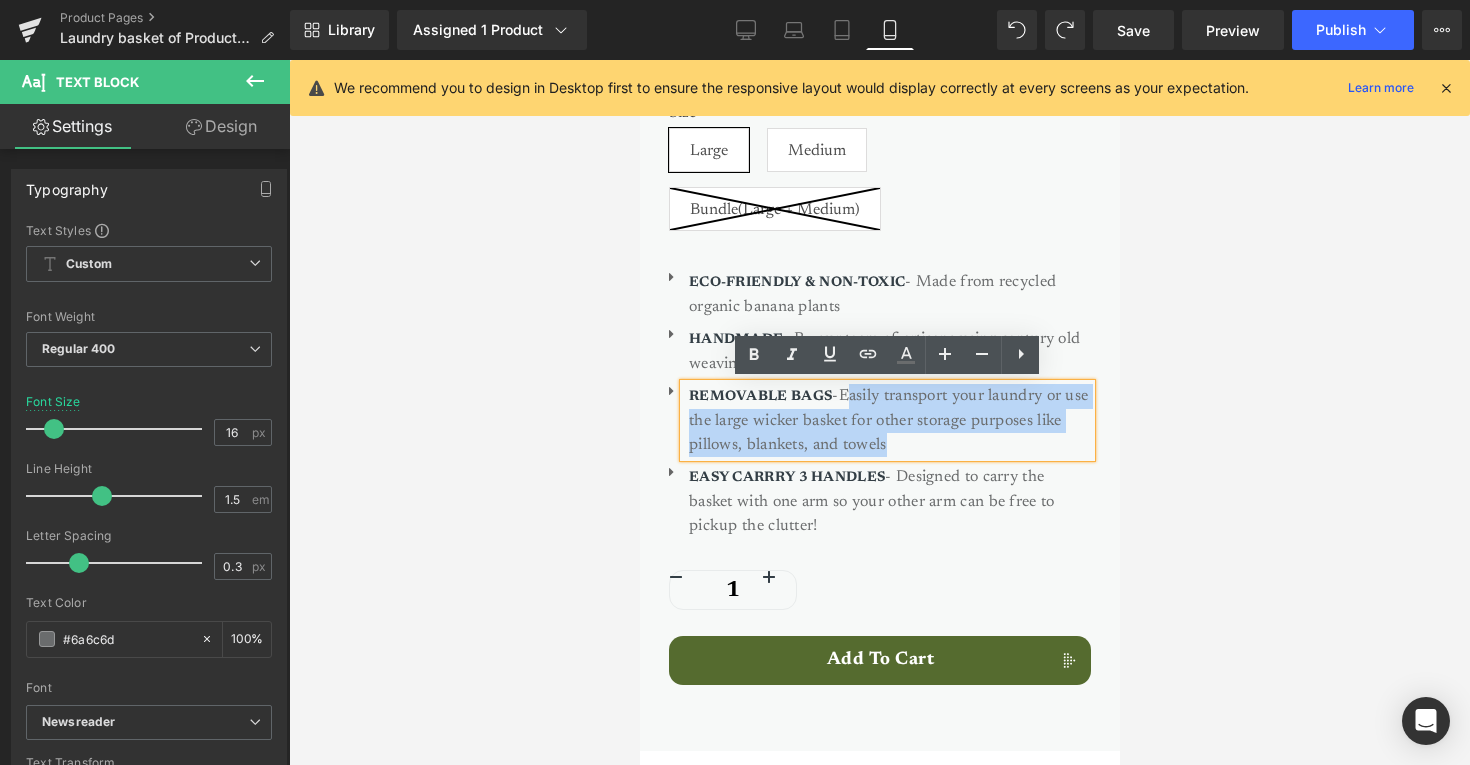 type 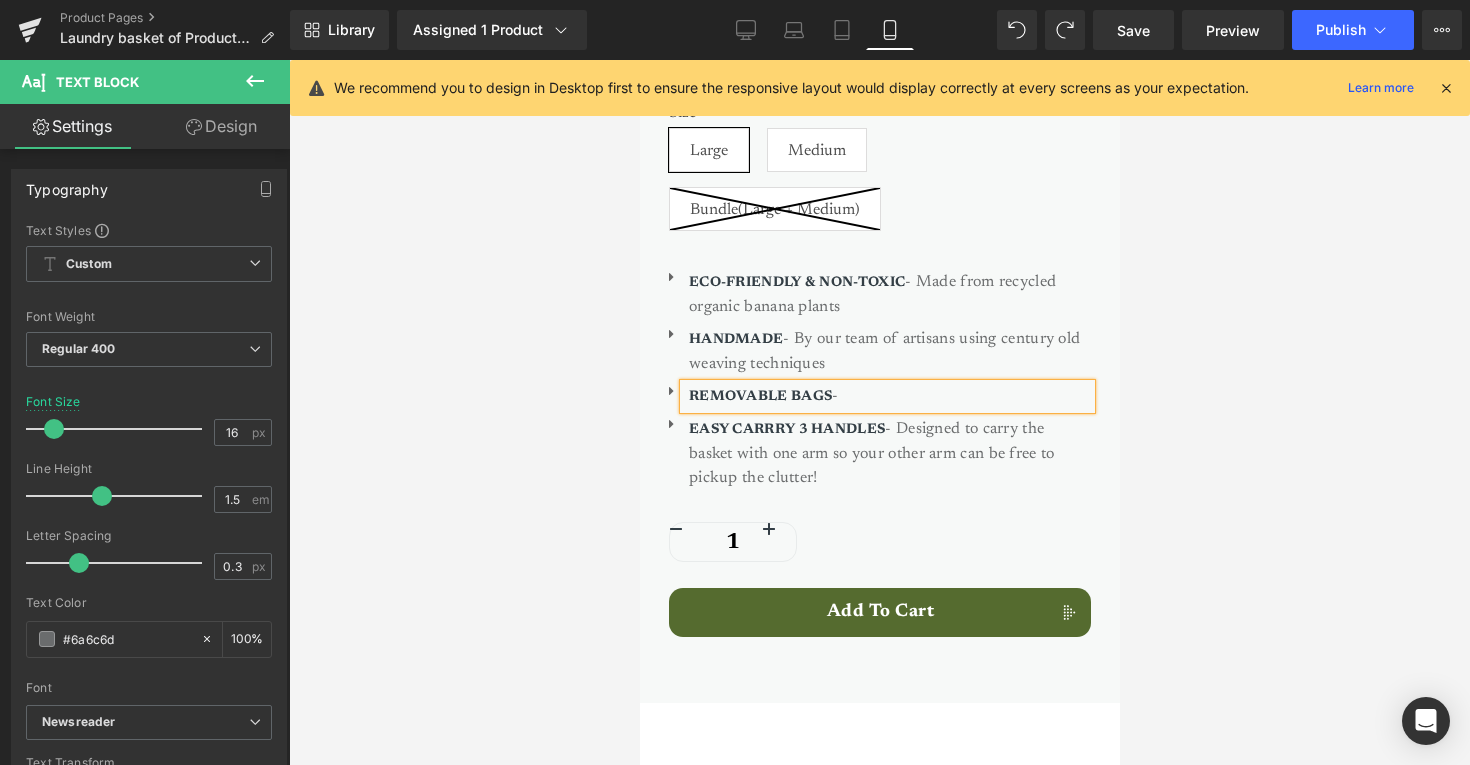 click on "REMOVABLE BAGS" at bounding box center [759, 397] 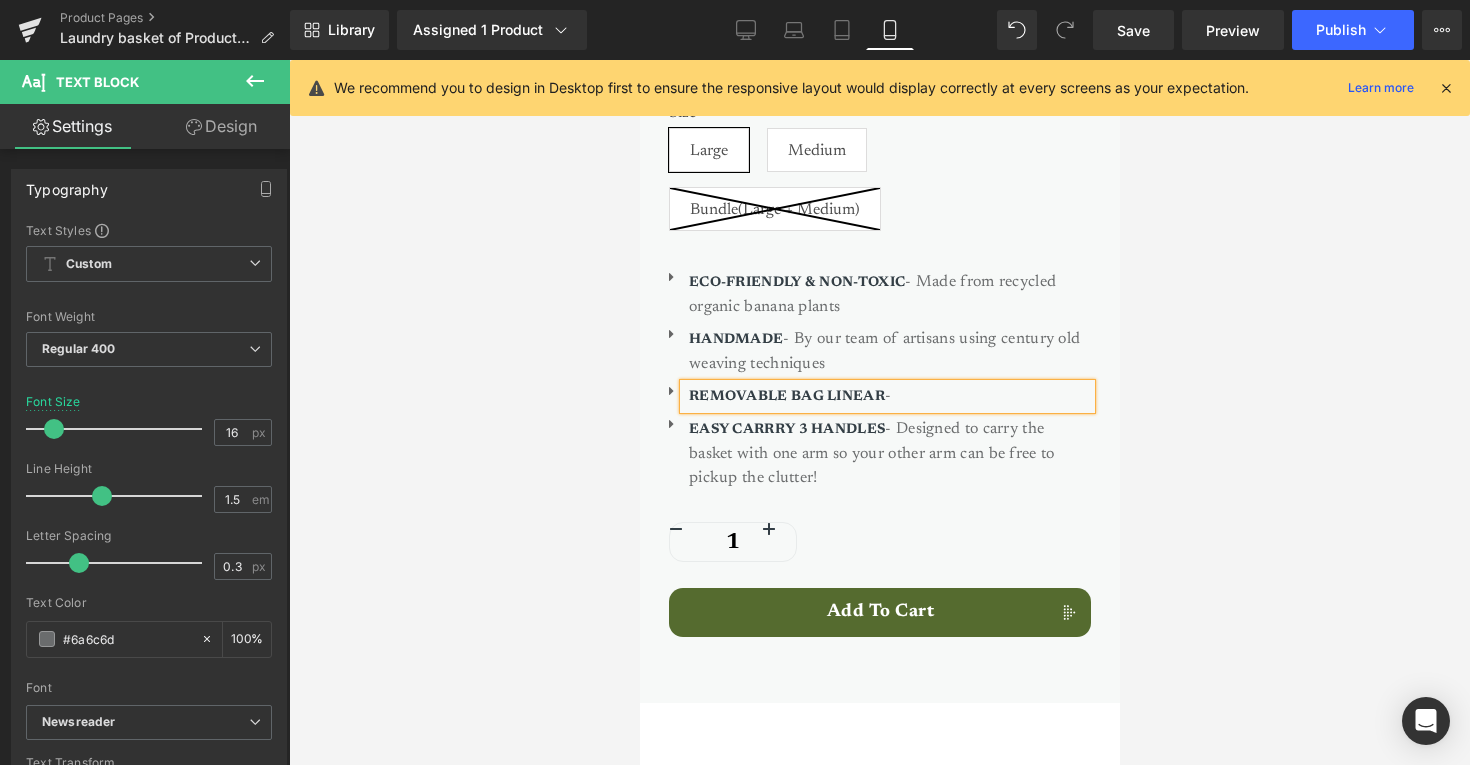 click on "REMOVABLE BAG LINEAR  -" at bounding box center (889, 396) 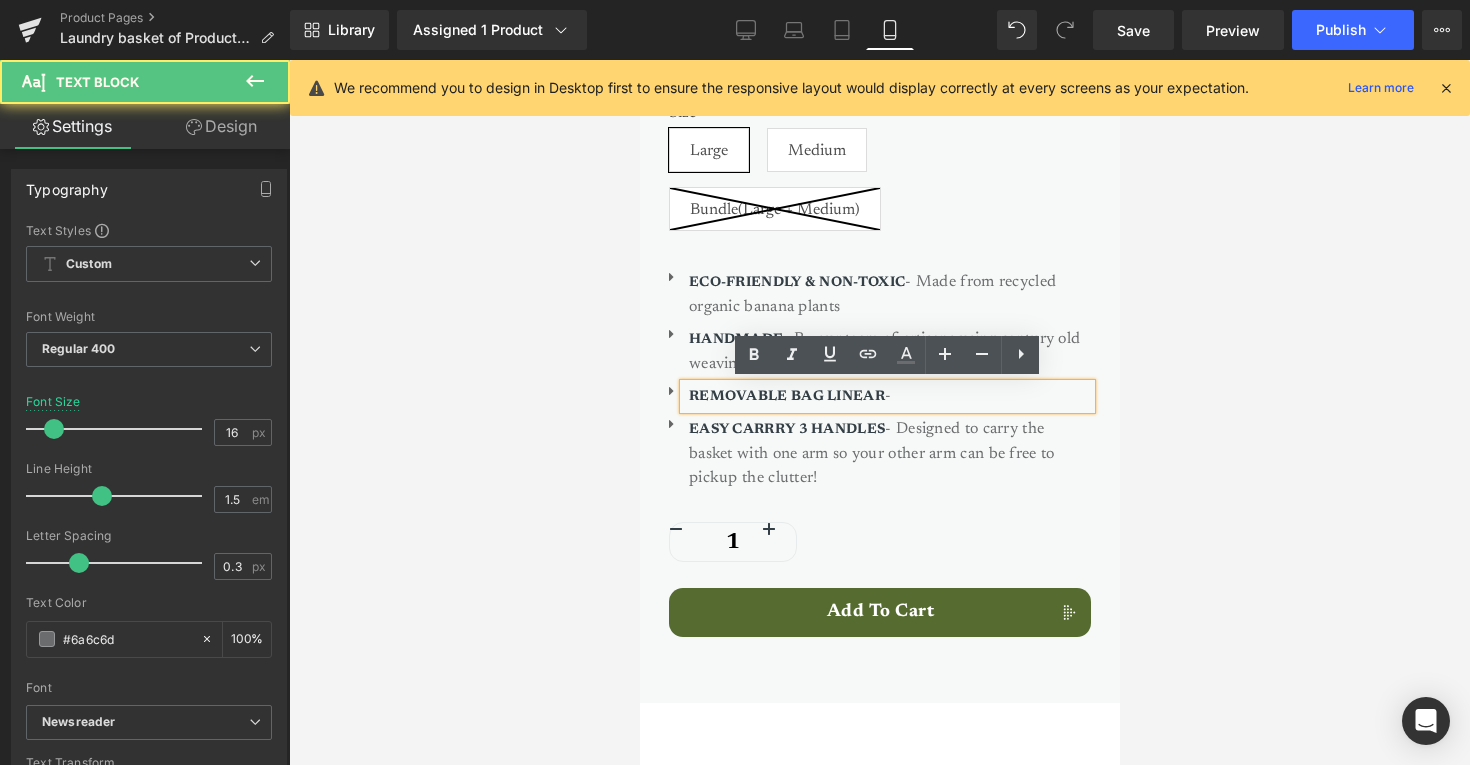 click on "REMOVABLE BAG LINEAR  -" at bounding box center (889, 396) 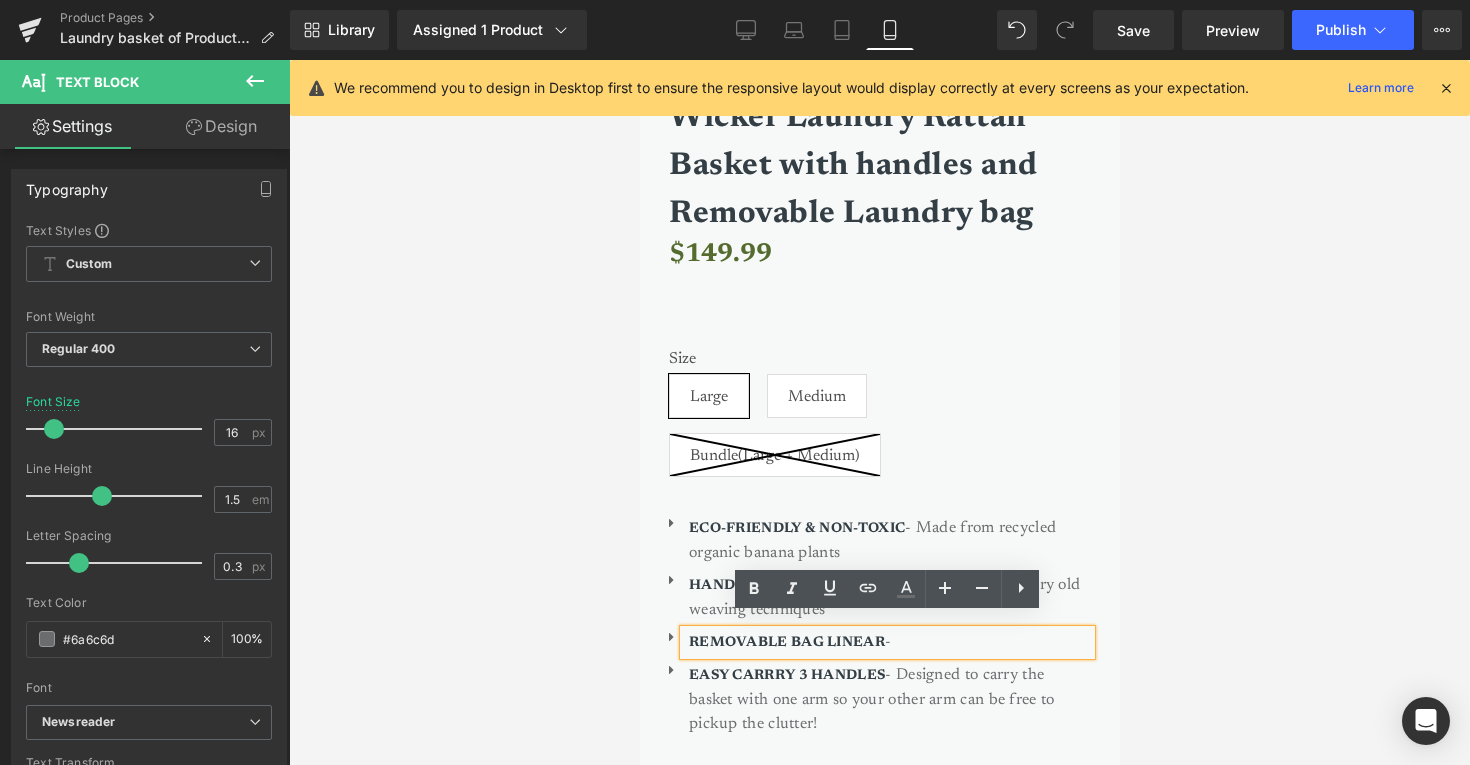 scroll, scrollTop: 829, scrollLeft: 0, axis: vertical 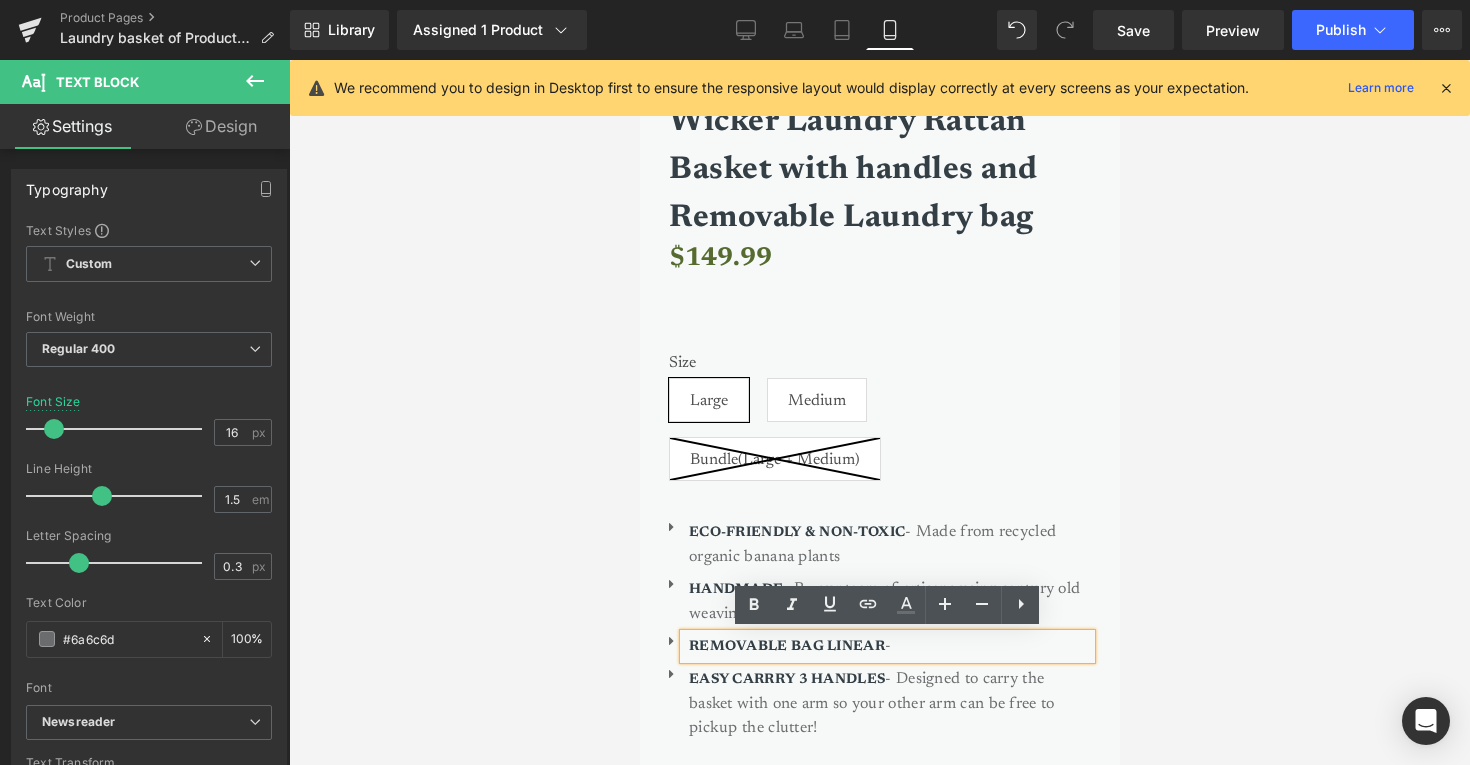 click on "REMOVABLE BAG LINEAR" at bounding box center [786, 647] 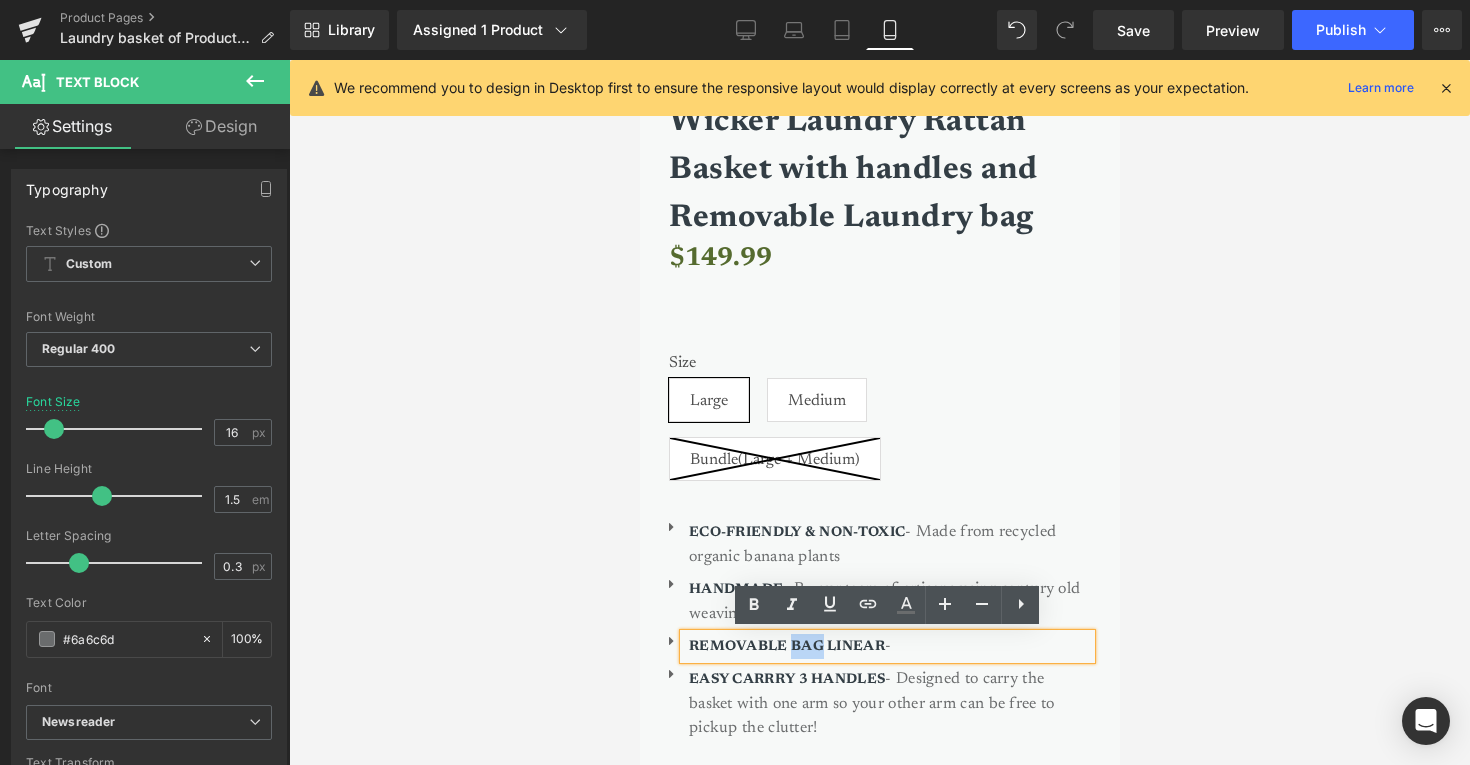 click on "REMOVABLE BAG LINEAR" at bounding box center (786, 647) 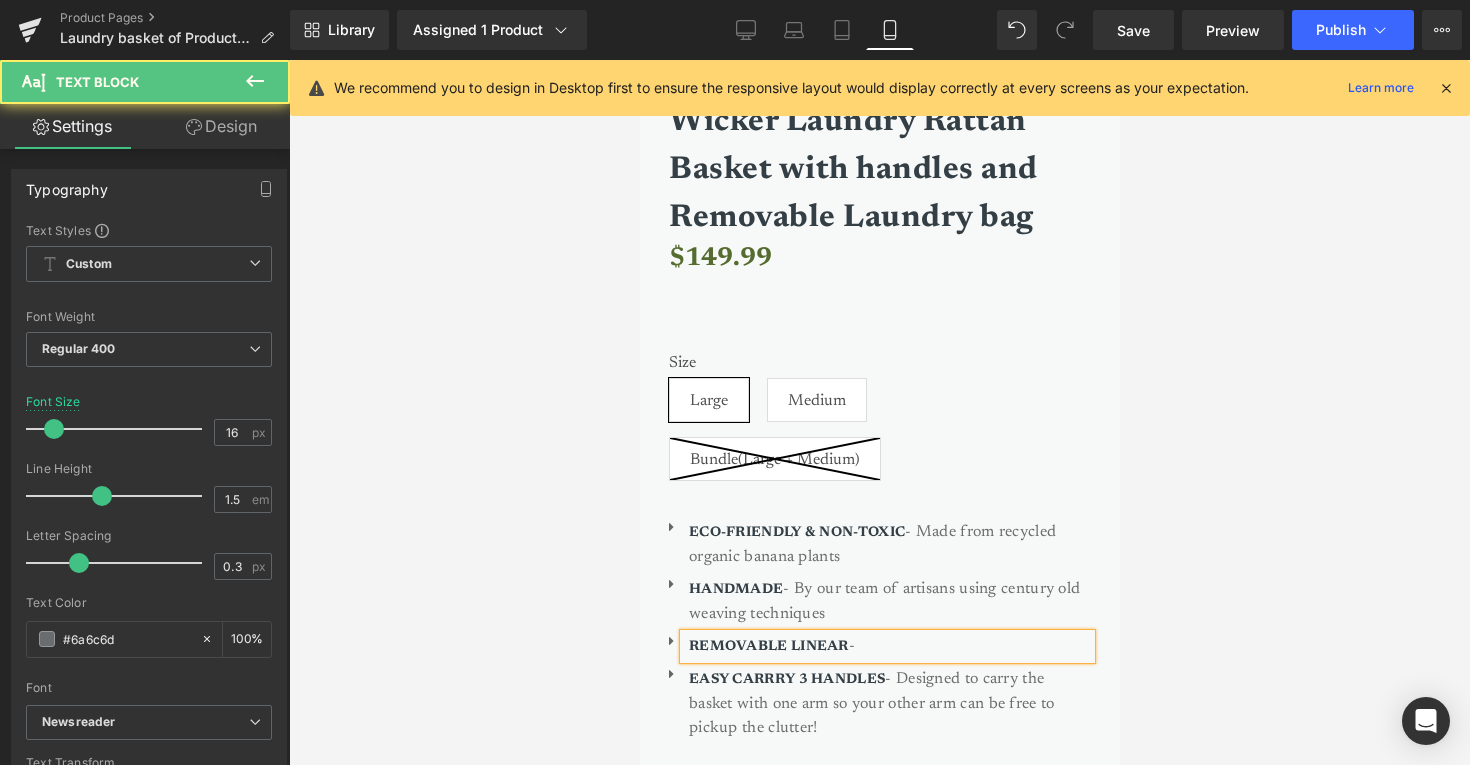 click on "REMOVABLE LINEAR  -" at bounding box center (889, 646) 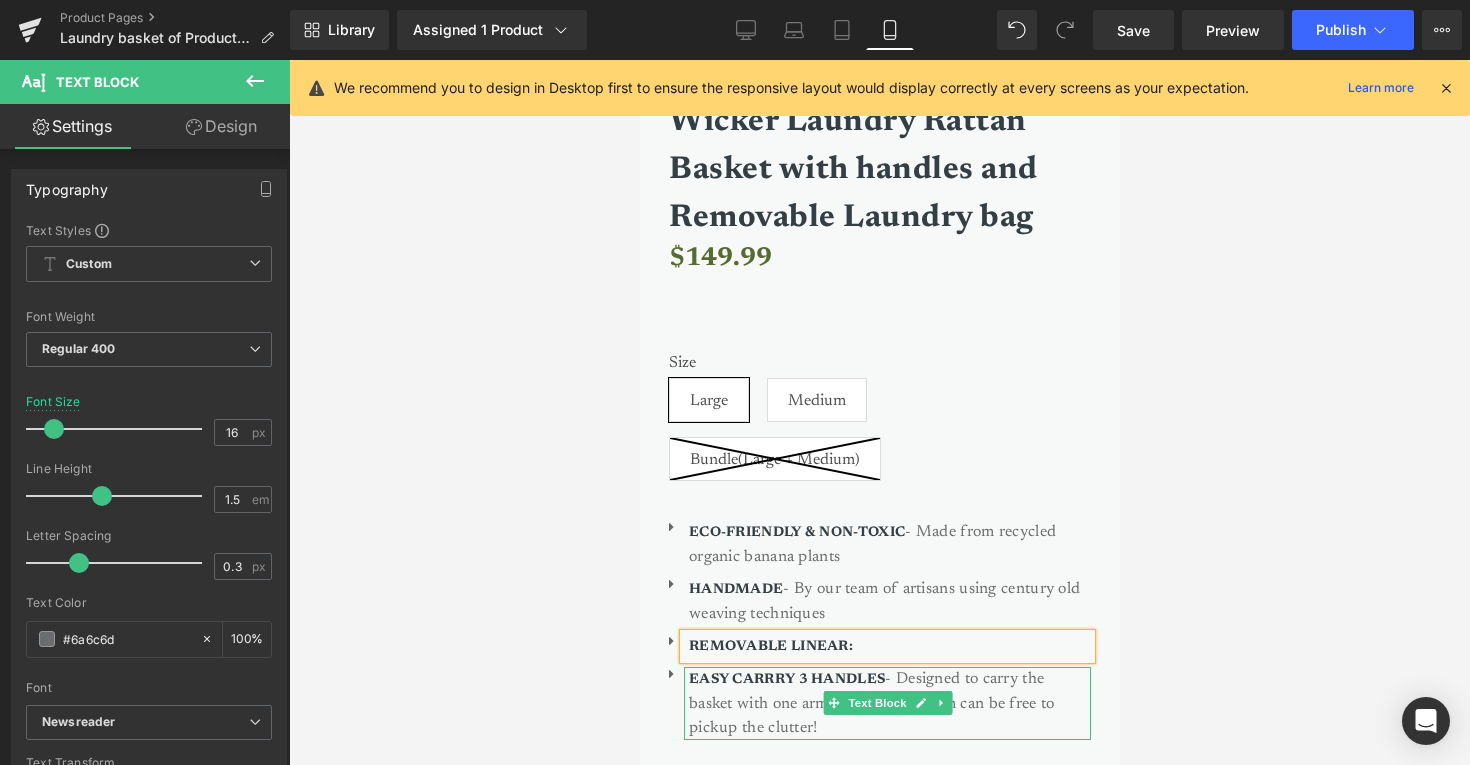 click on "EASY CARRRY 3 HANDLES  - Designed to carry the basket with one arm so your other arm can be free to pickup the clutter!" at bounding box center [889, 703] 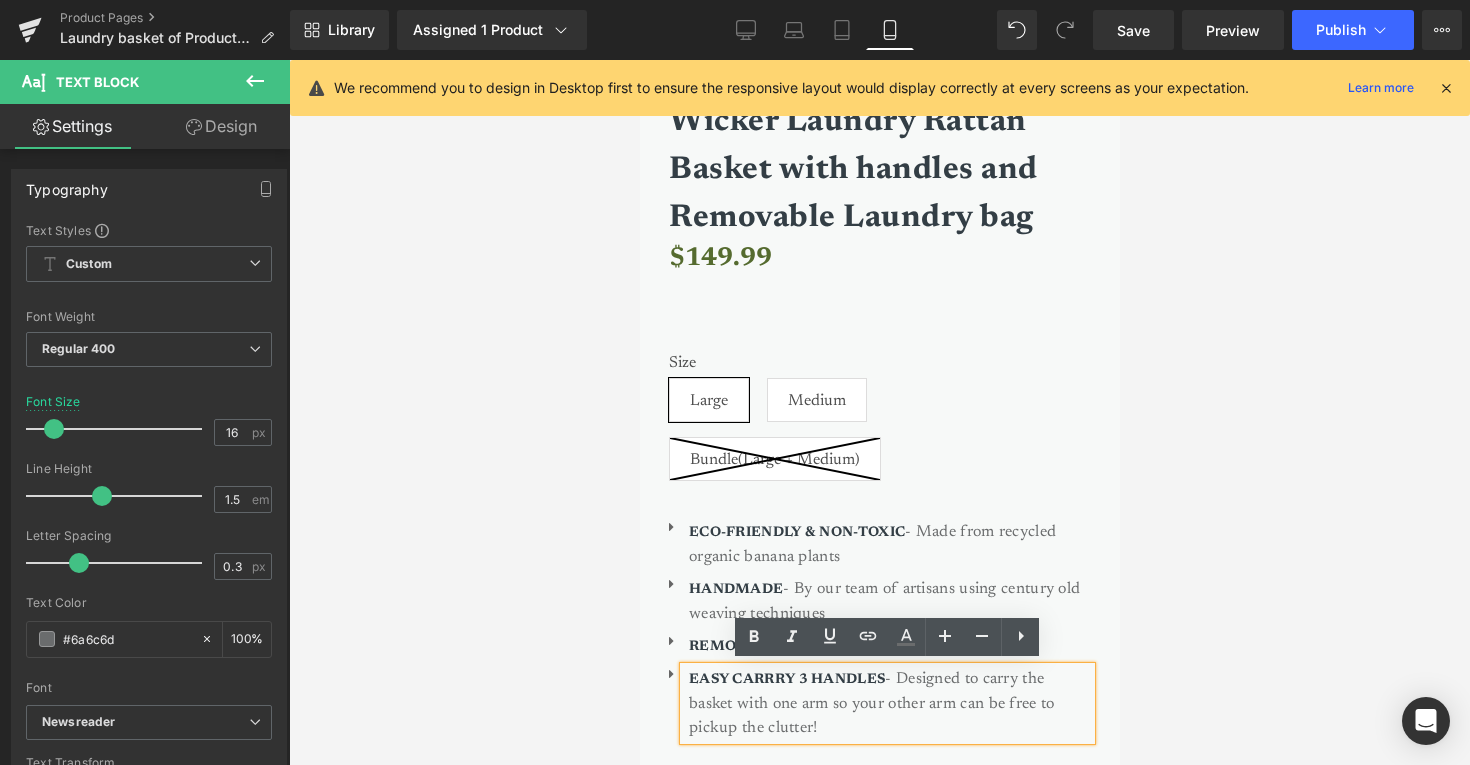 click on "EASY CARRRY 3 HANDLES  - Designed to carry the basket with one arm so your other arm can be free to pickup the clutter!" at bounding box center (889, 703) 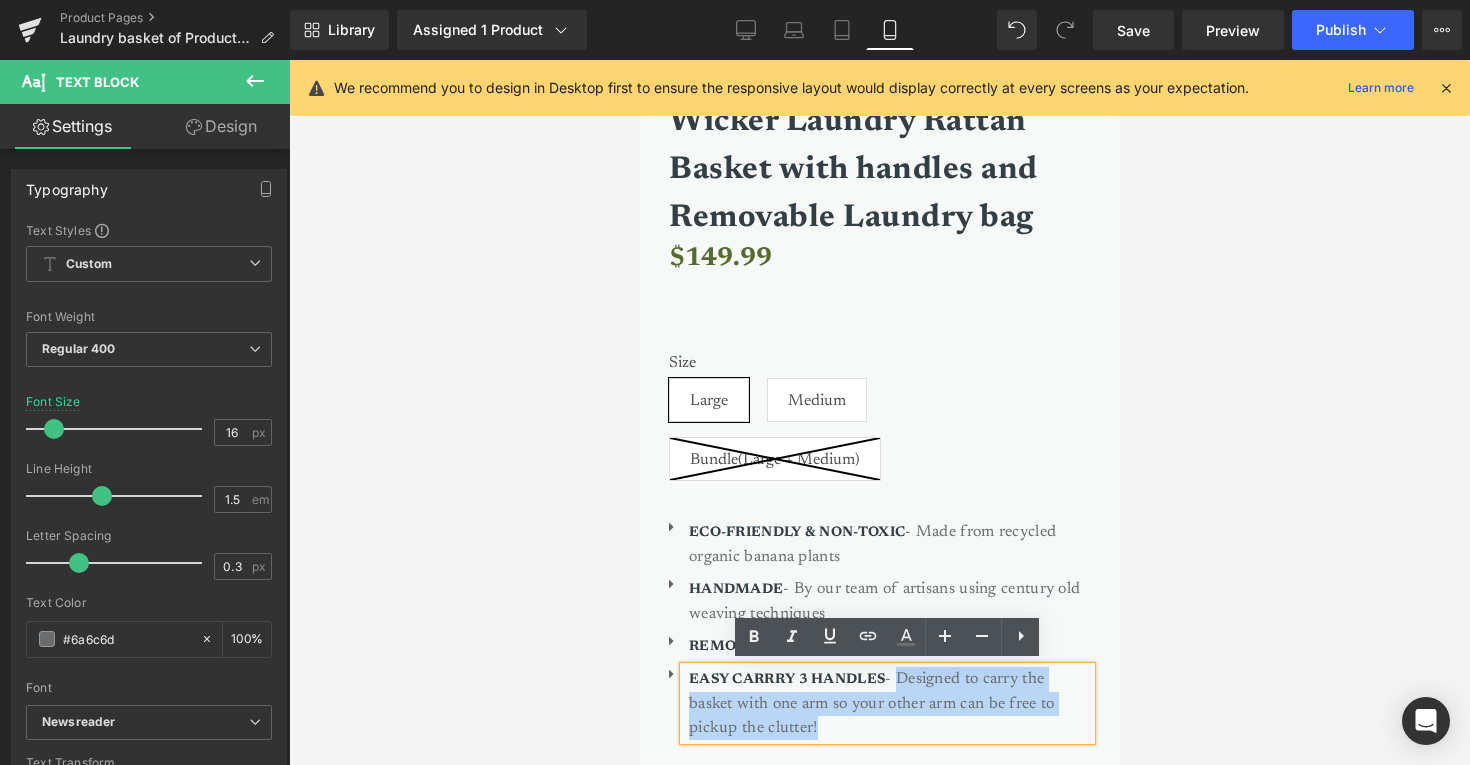 drag, startPoint x: 883, startPoint y: 725, endPoint x: 899, endPoint y: 676, distance: 51.546097 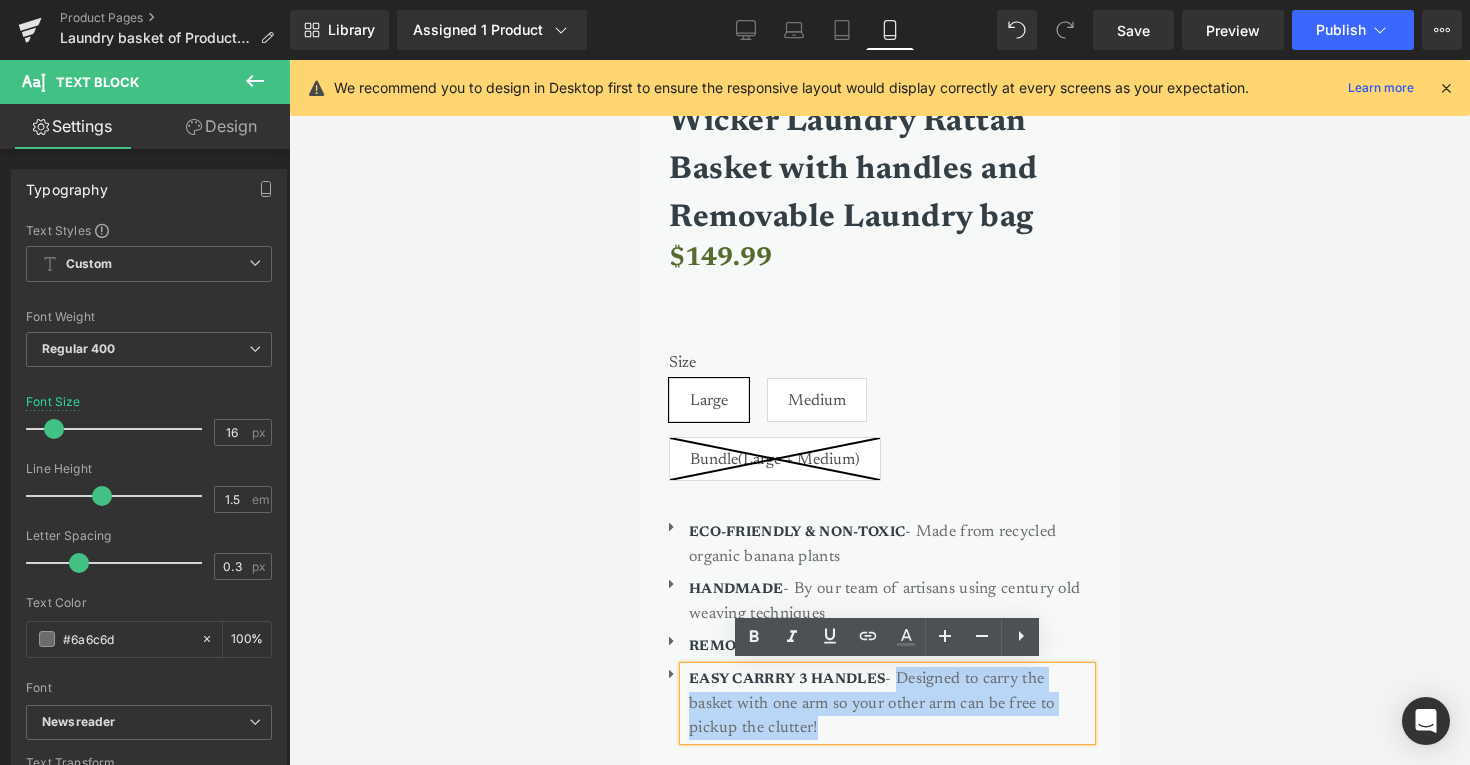 click on "EASY CARRRY 3 HANDLES  - Designed to carry the basket with one arm so your other arm can be free to pickup the clutter!" at bounding box center (889, 703) 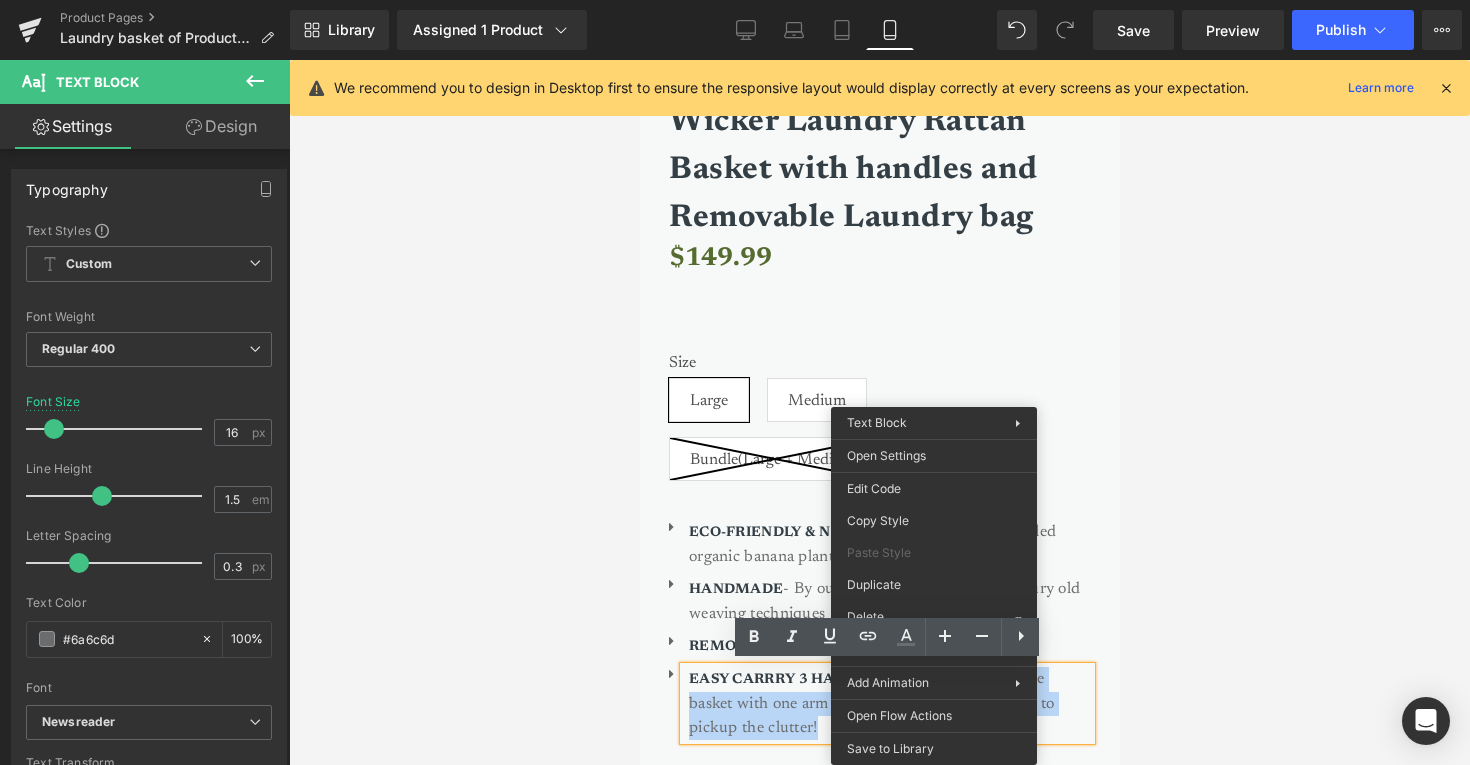 click on "Sale Off
(P) Image
‹" at bounding box center (879, 141) 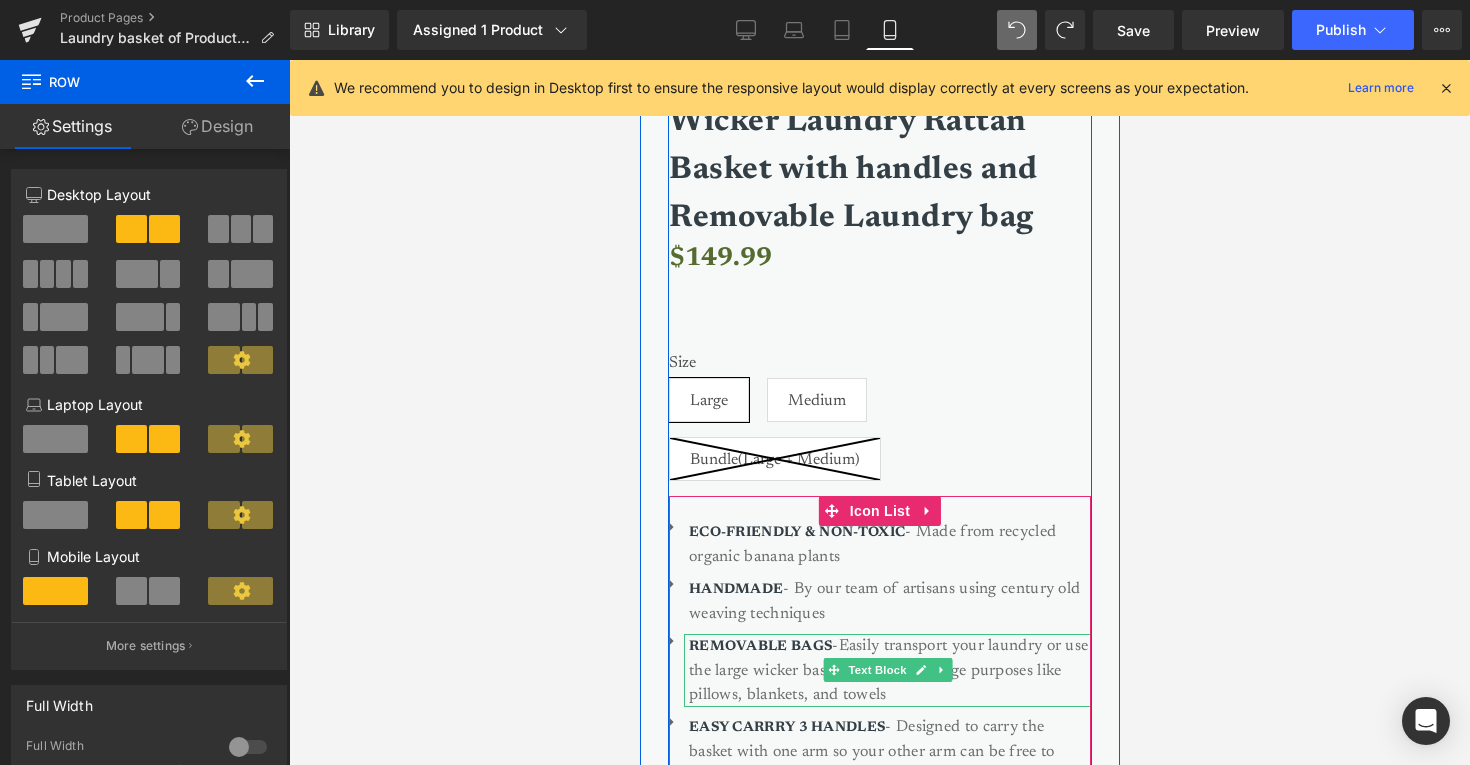 click on "REMOVABLE BAGS" at bounding box center [759, 647] 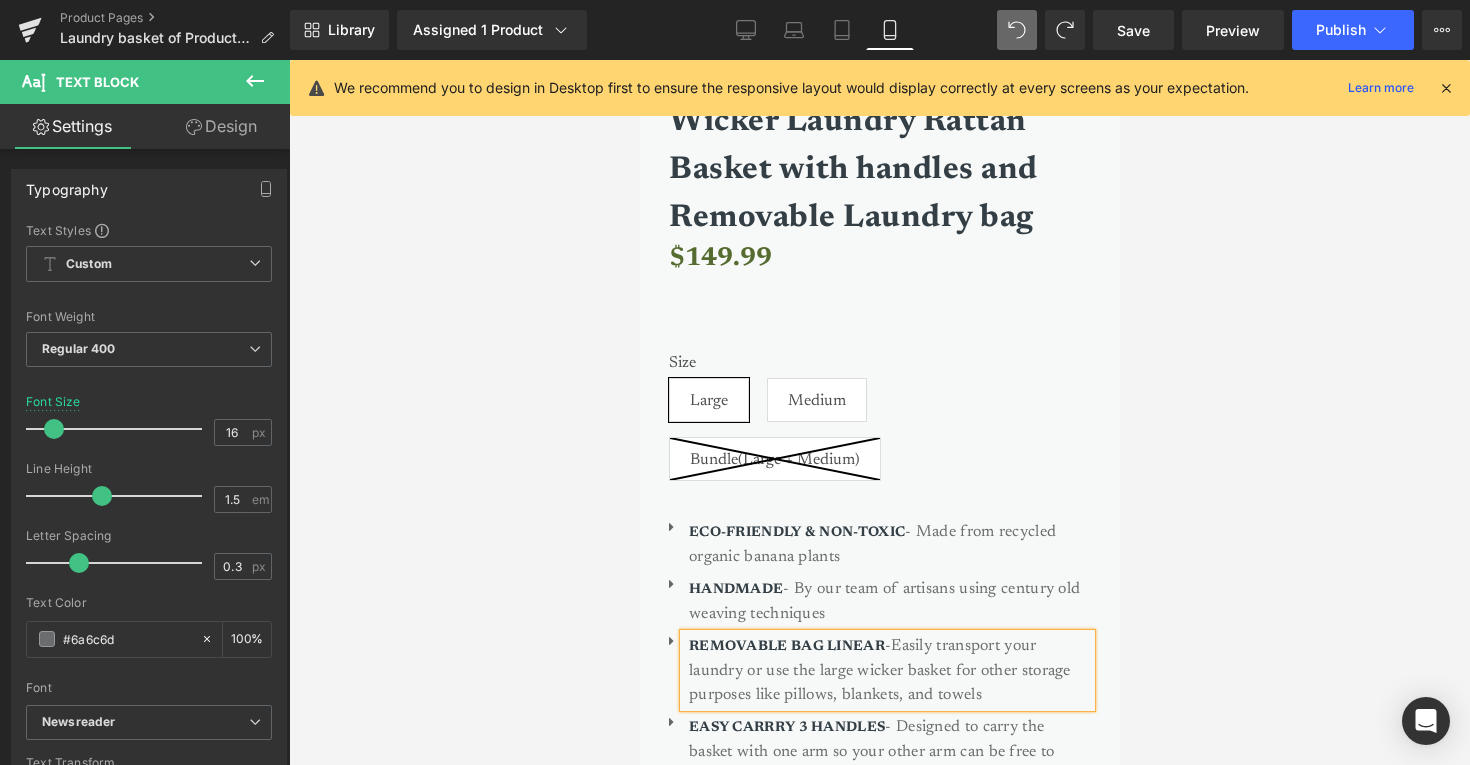 click on "REMOVABLE BAG LINEAR  -Easily transport your laundry or use the large wicker basket for other storage purposes like pillows, blankets, and towels" at bounding box center (889, 670) 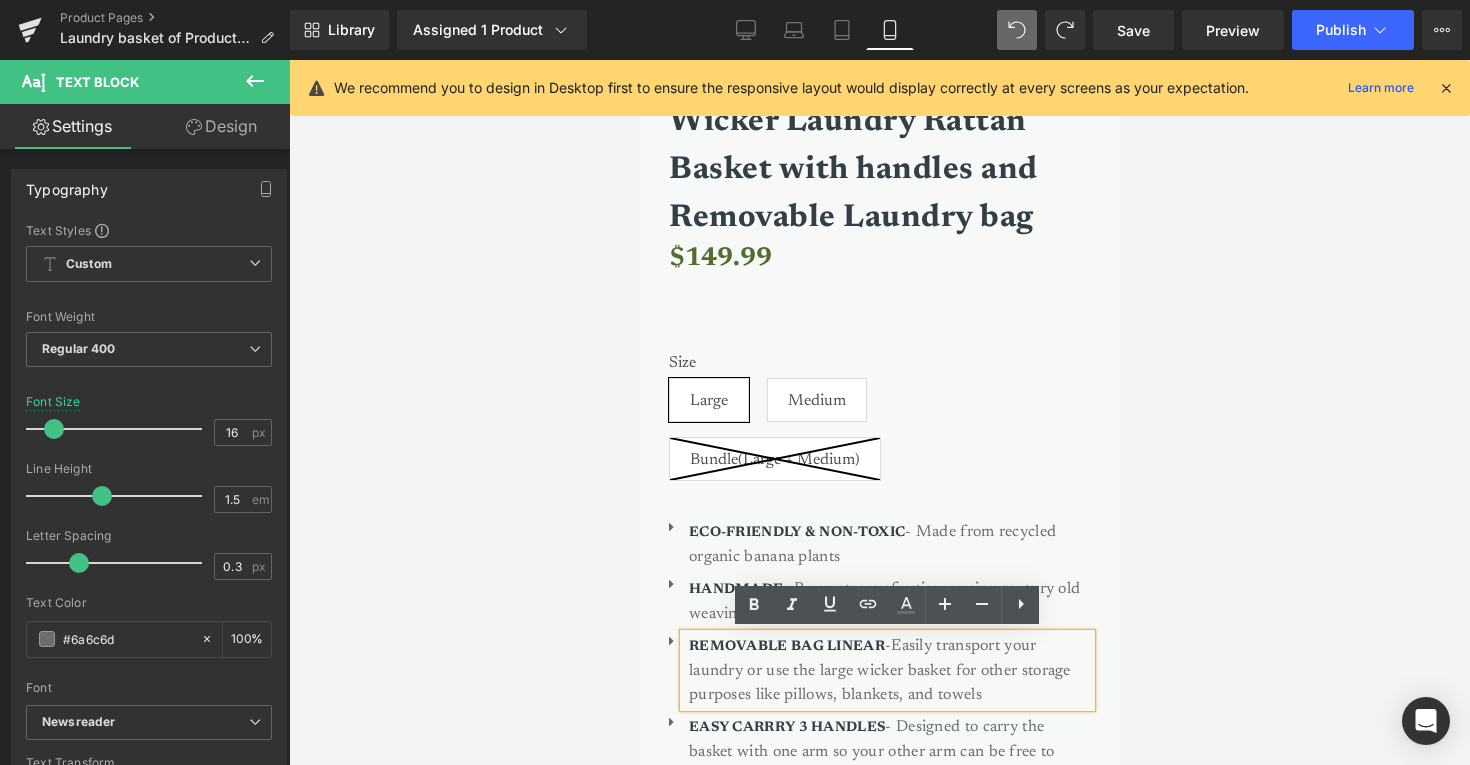 click on "REMOVABLE BAG LINEAR  -Easily transport your laundry or use the large wicker basket for other storage purposes like pillows, blankets, and towels" at bounding box center [889, 670] 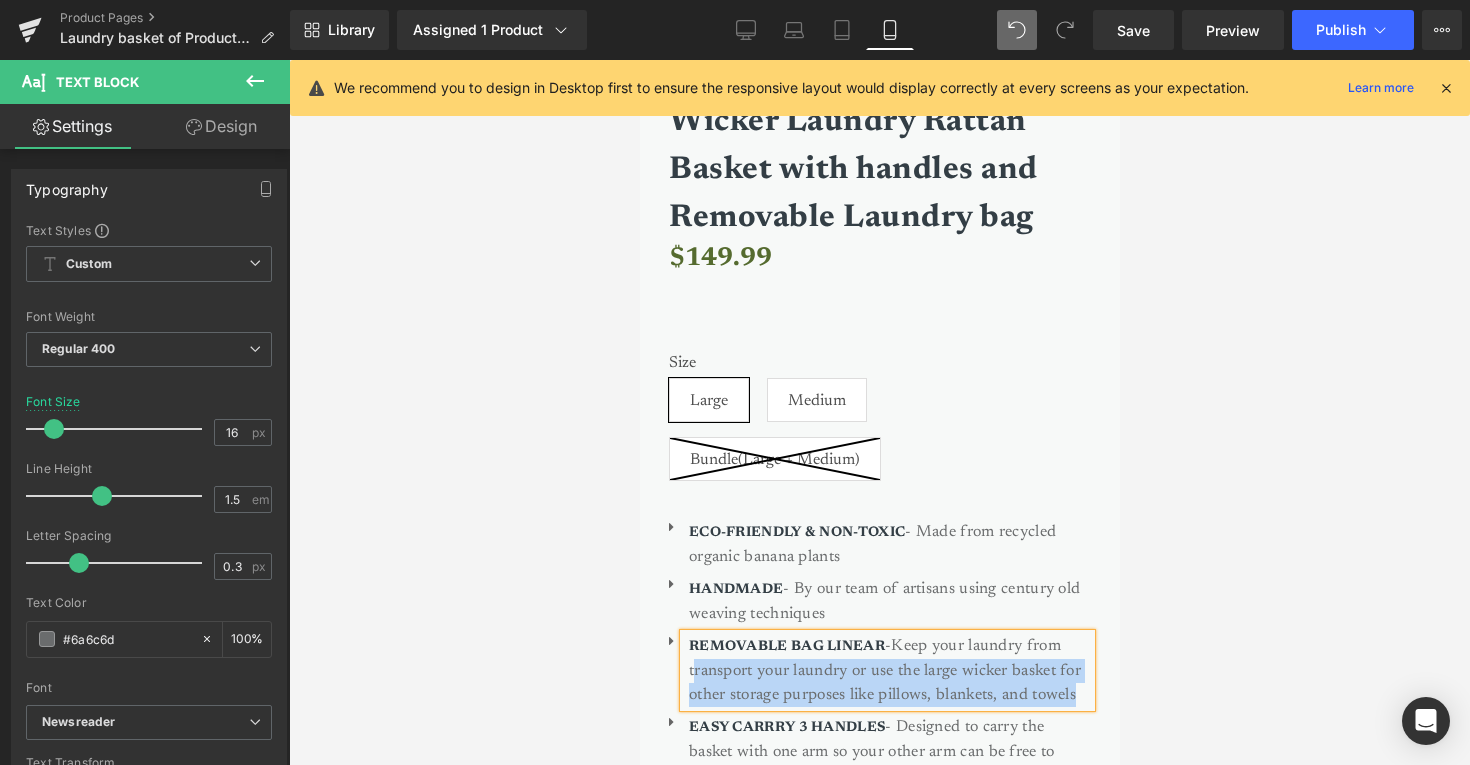drag, startPoint x: 1081, startPoint y: 692, endPoint x: 691, endPoint y: 665, distance: 390.9335 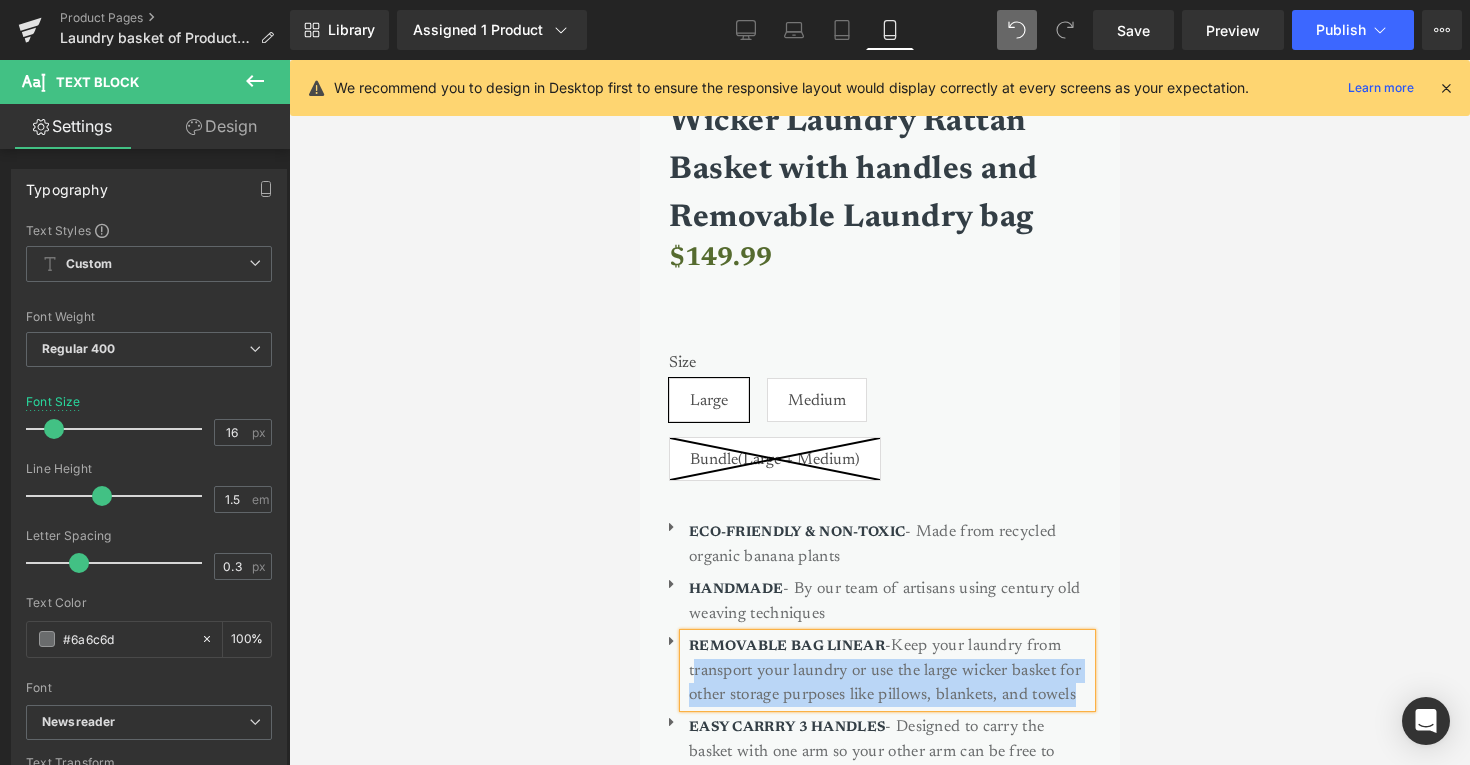 click on "REMOVABLE BAG LINEAR  -Keep your laundry from transport your laundry or use the large wicker basket for other storage purposes like pillows, blankets, and towels" at bounding box center [889, 670] 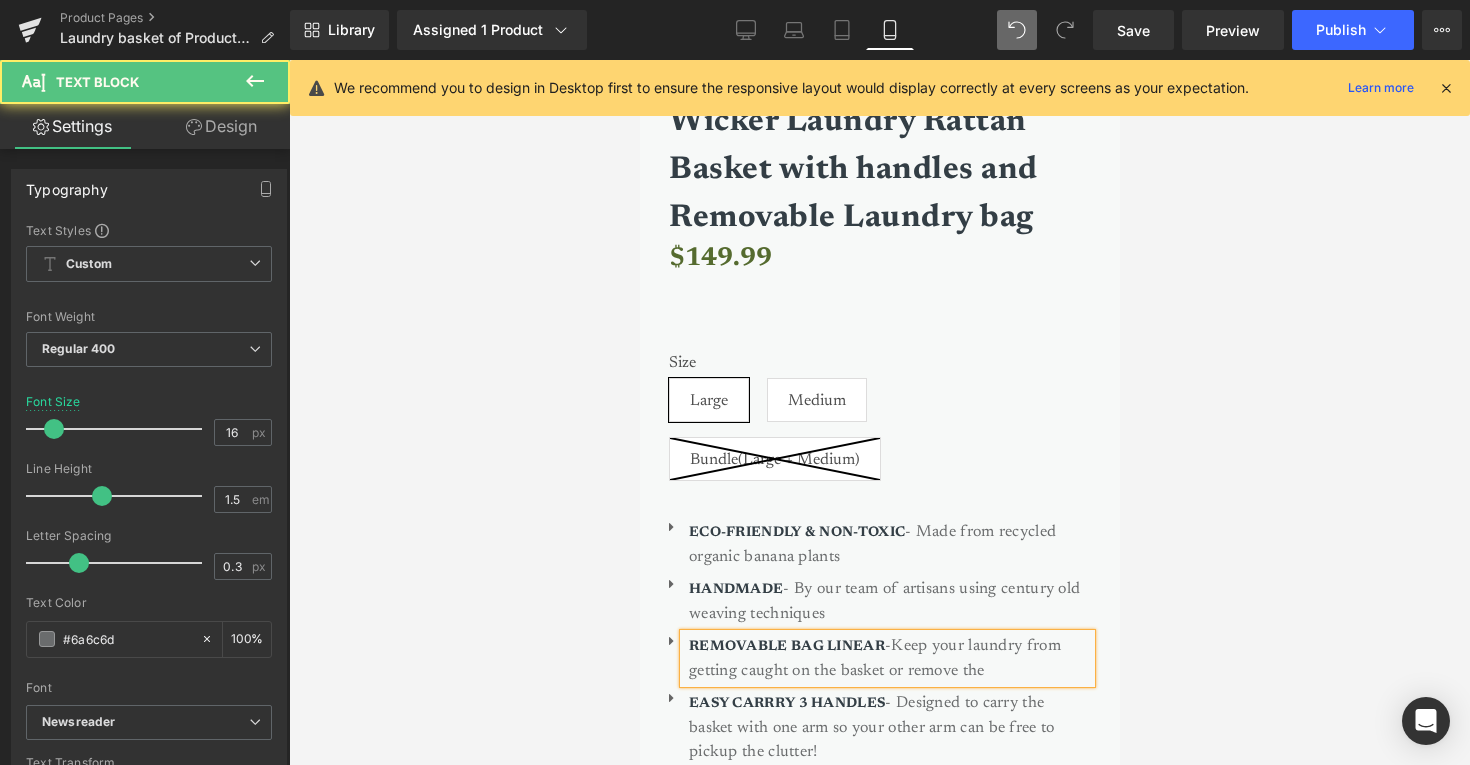 click on "REMOVABLE BAG LINEAR  -Keep your laundry from getting caught on the basket or remove the" at bounding box center [889, 658] 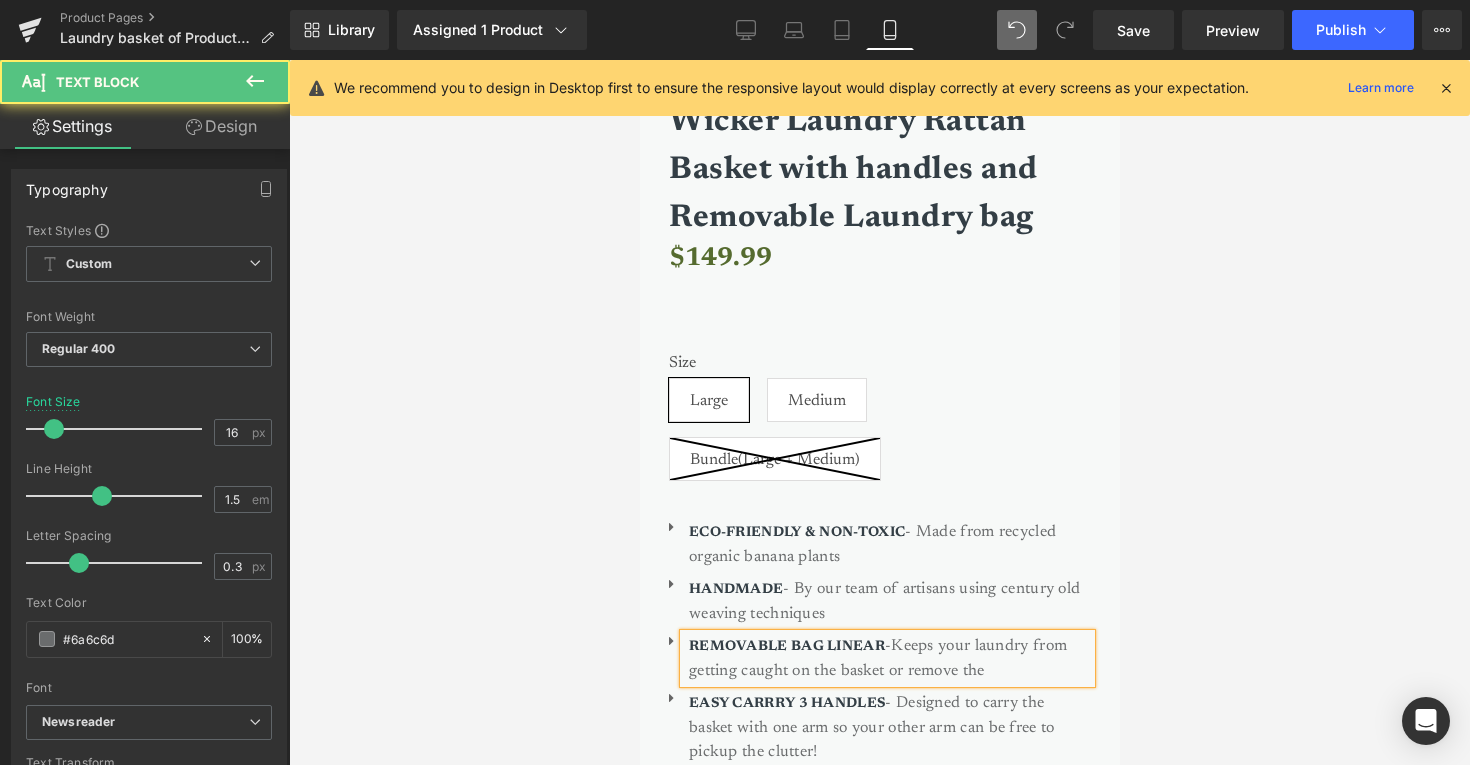 click on "REMOVABLE BAG LINEAR  -Keeps your laundry from getting caught on the basket or remove the" at bounding box center [889, 658] 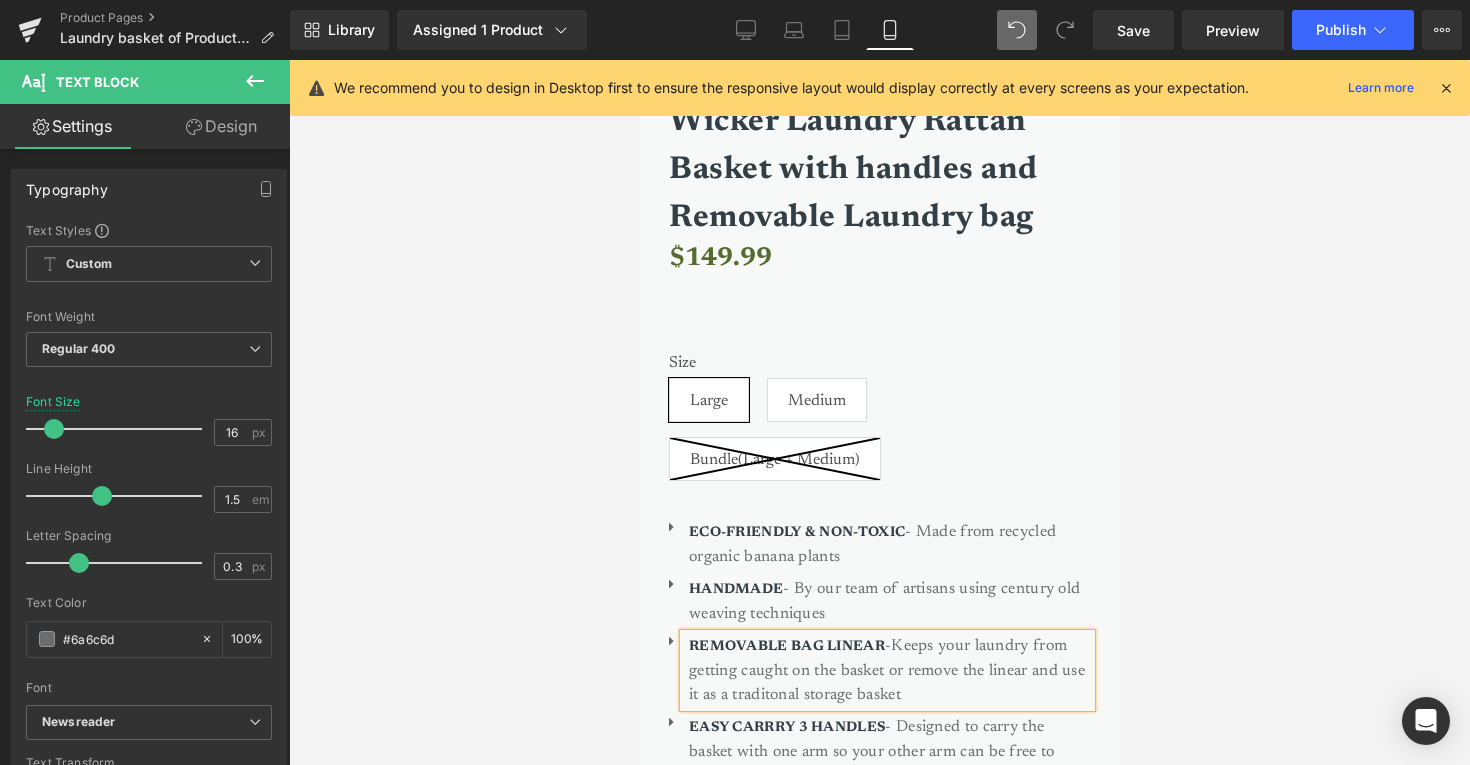 click on "Rendering Content" at bounding box center (735, 686) 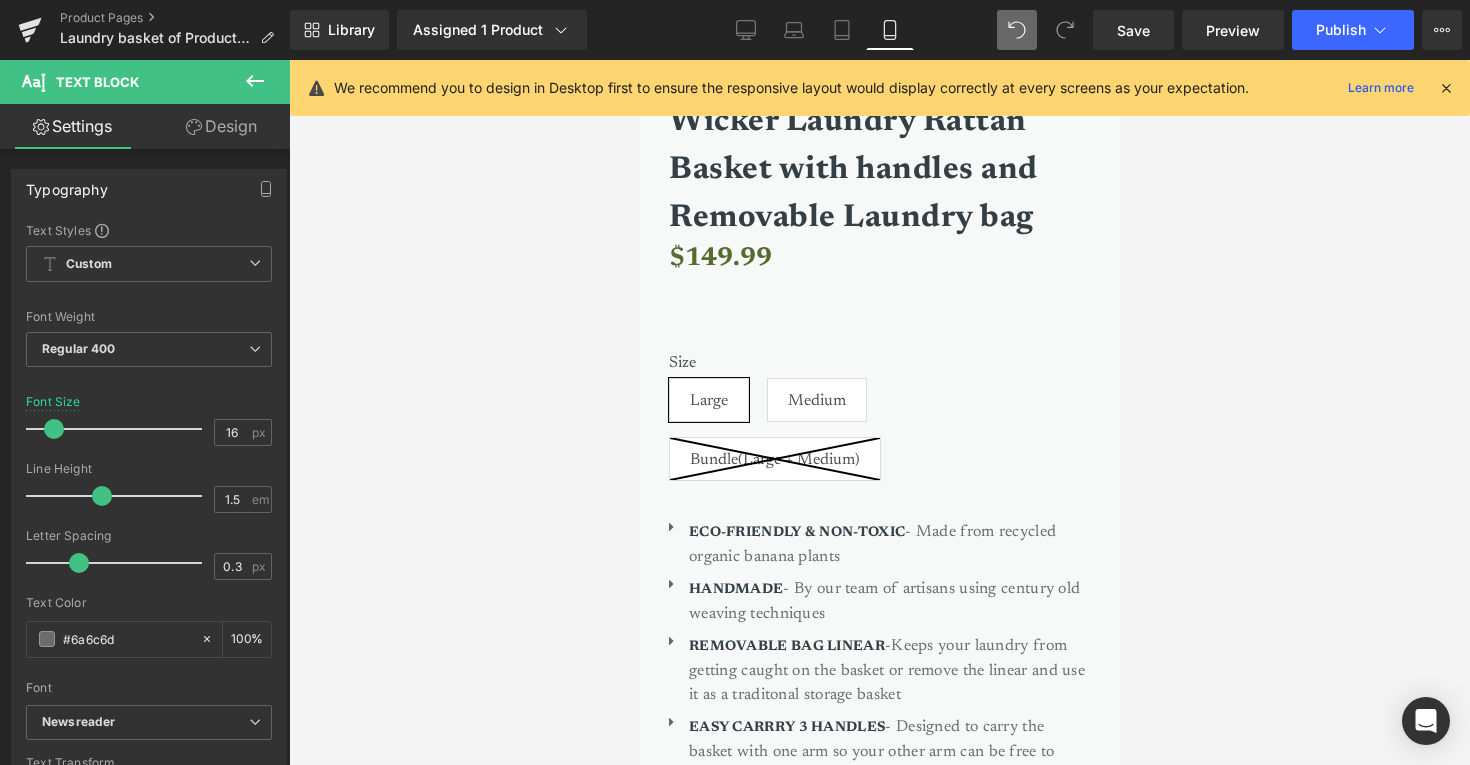 click on "Rendering Content" at bounding box center (735, 686) 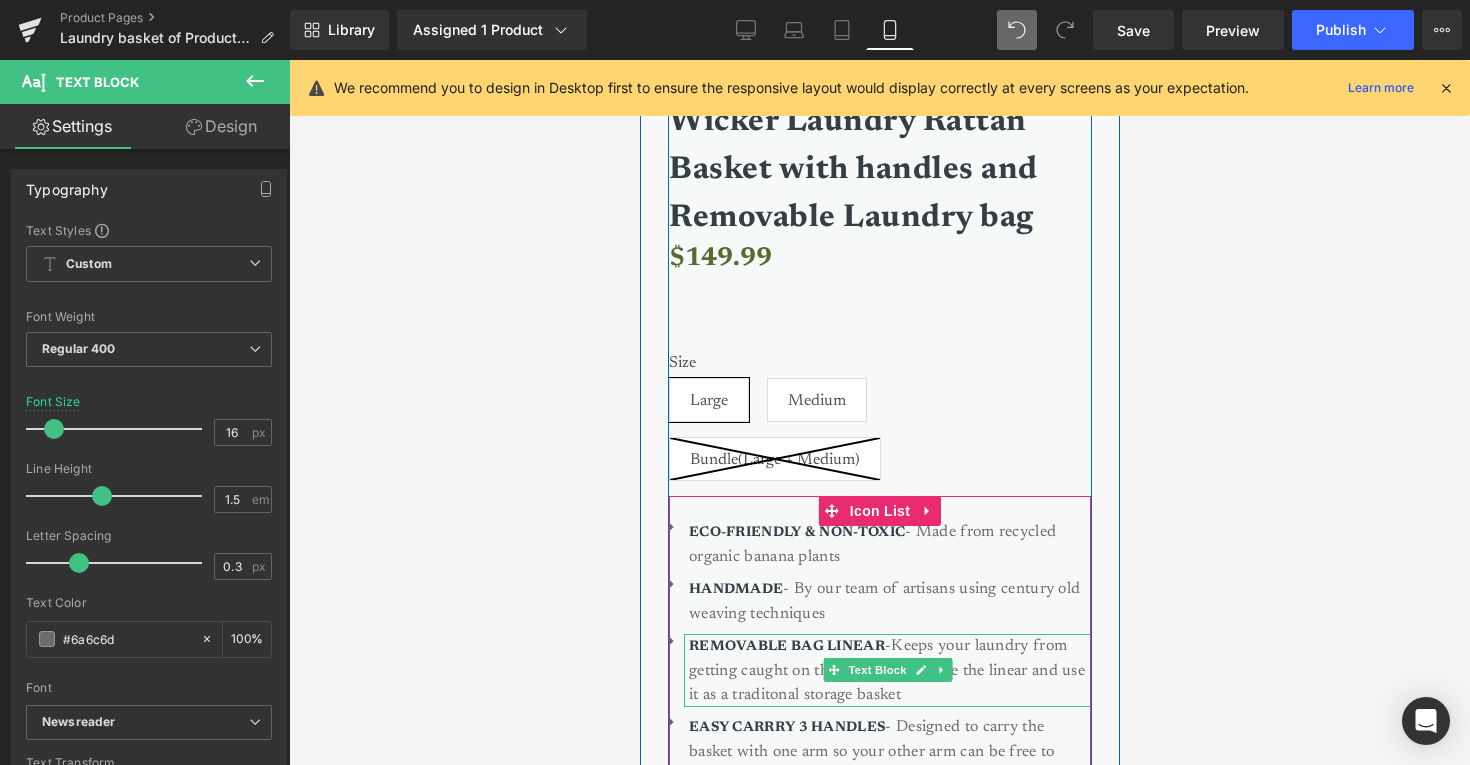 click on "REMOVABLE BAG LINEAR  -Keeps your laundry from getting caught on the basket or remove the linear and use it as a traditonal storage basket" at bounding box center [889, 670] 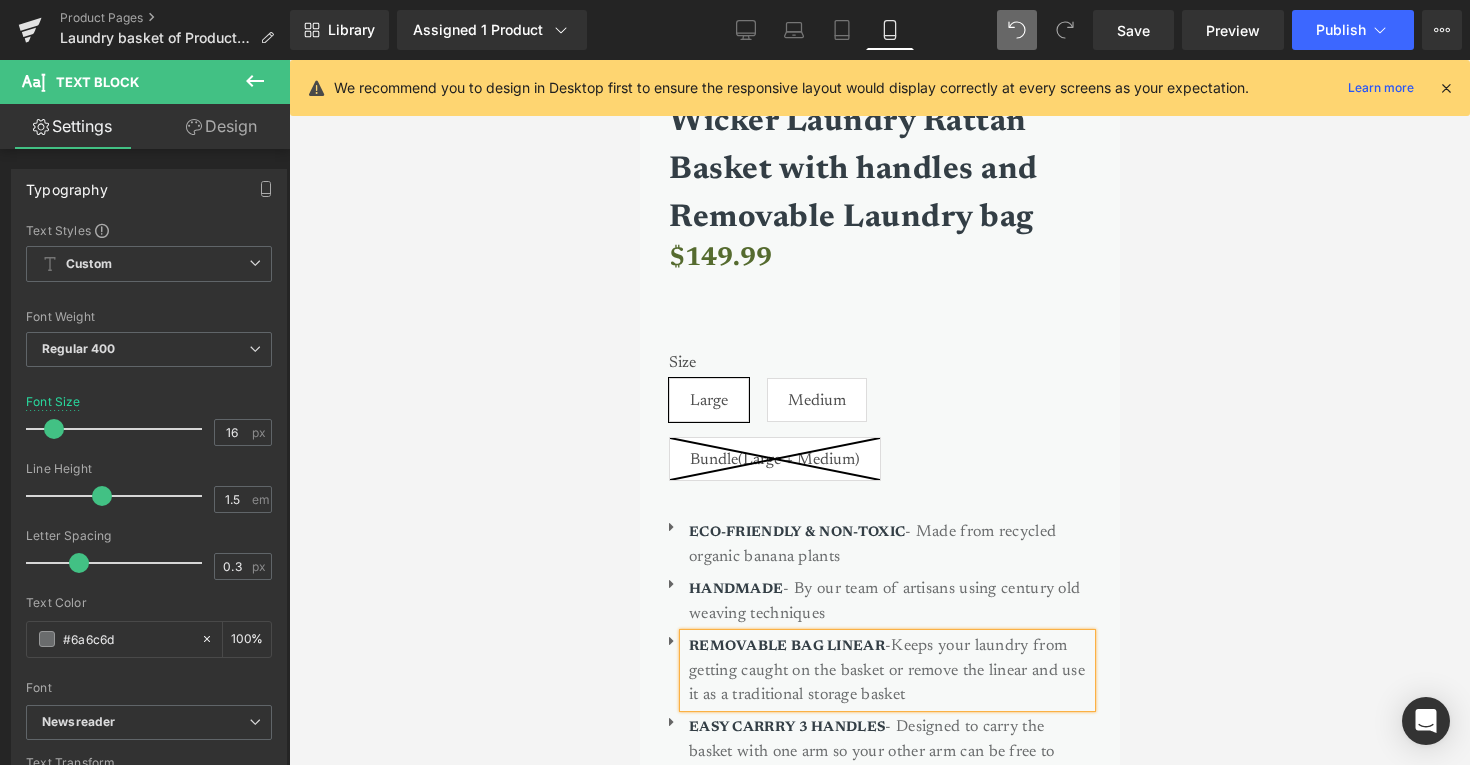 click on "REMOVABLE BAG LINEAR  -Keeps your laundry from getting caught on the basket or remove the linear and use it as a traditional storage basket" at bounding box center [889, 670] 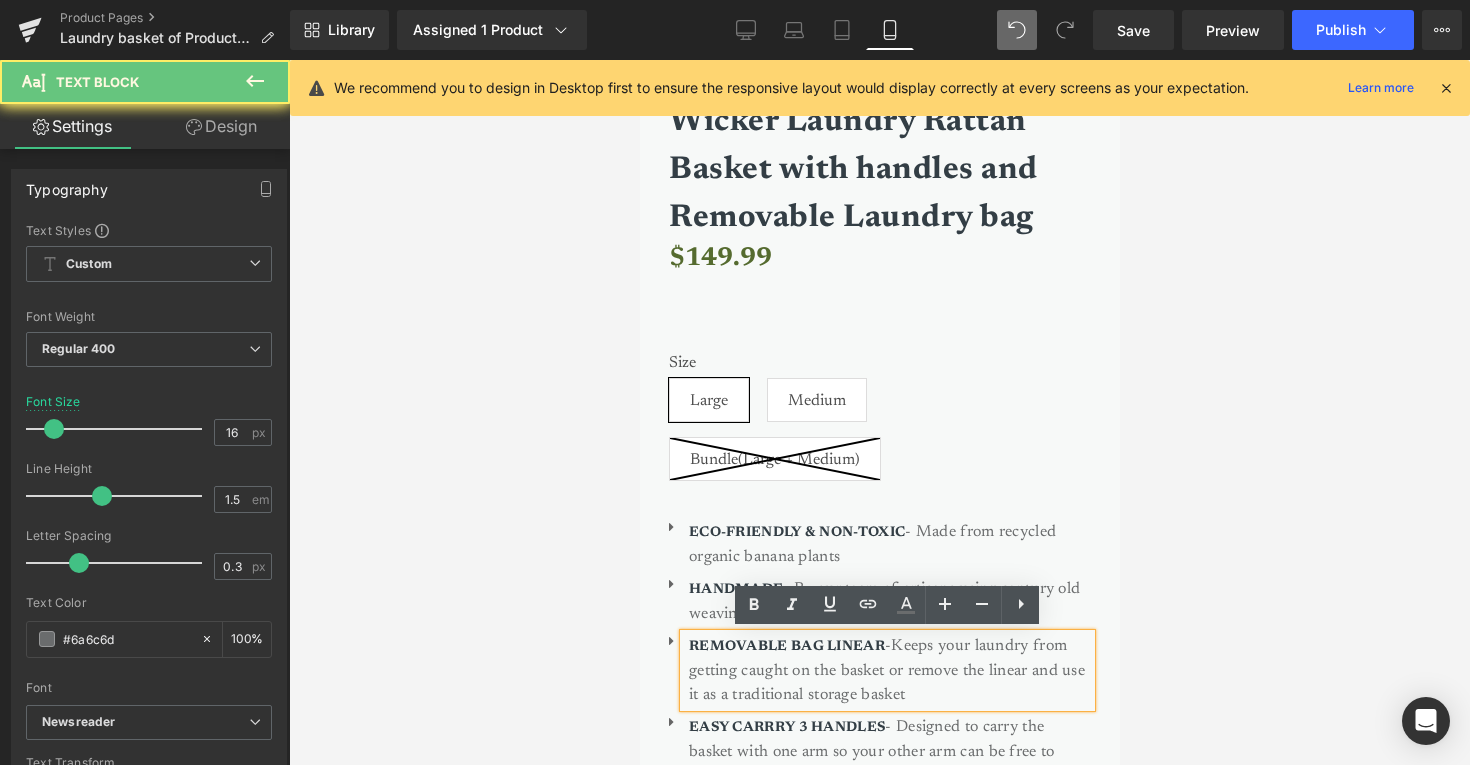 click on "REMOVABLE BAG LINEAR  -Keeps your laundry from getting caught on the basket or remove the linear and use it as a traditional storage basket" at bounding box center [889, 670] 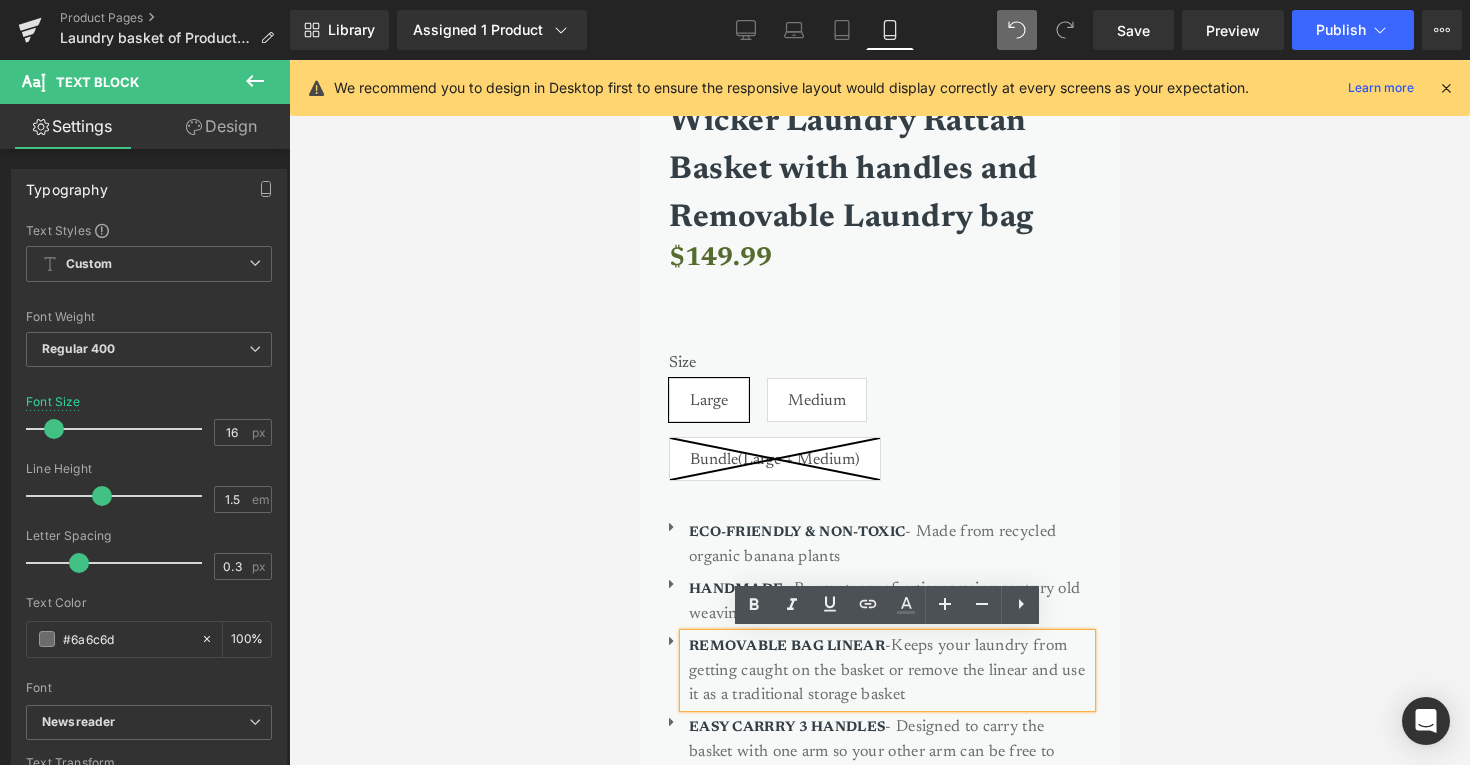 click on "REMOVABLE BAG LINEAR  -Keeps your laundry from getting caught on the basket or remove the linear and use it as a traditional storage basket" at bounding box center (889, 670) 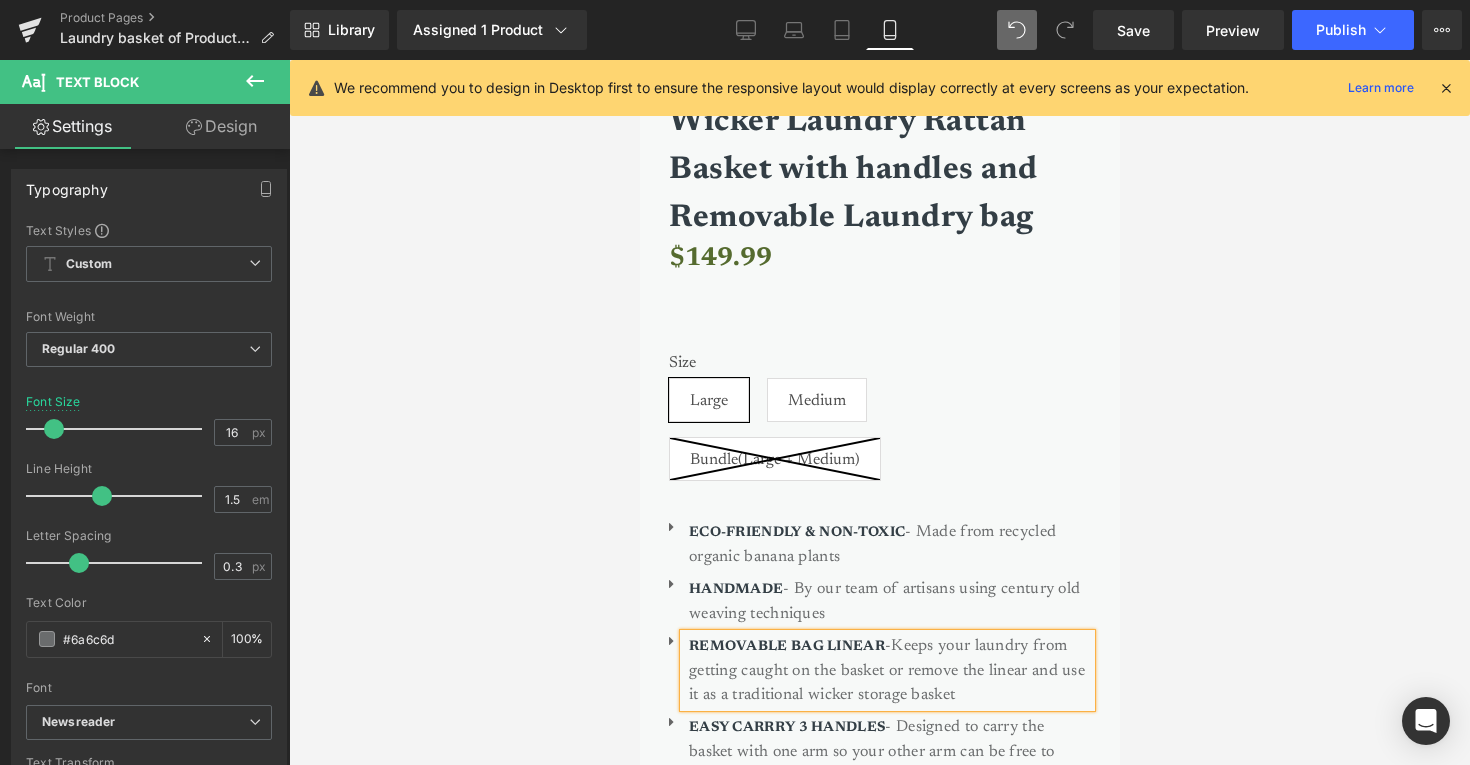 click on "REMOVABLE BAG LINEAR  -Keeps your laundry from getting caught on the basket or remove the linear and use it as a traditional wicker storage basket" at bounding box center [889, 670] 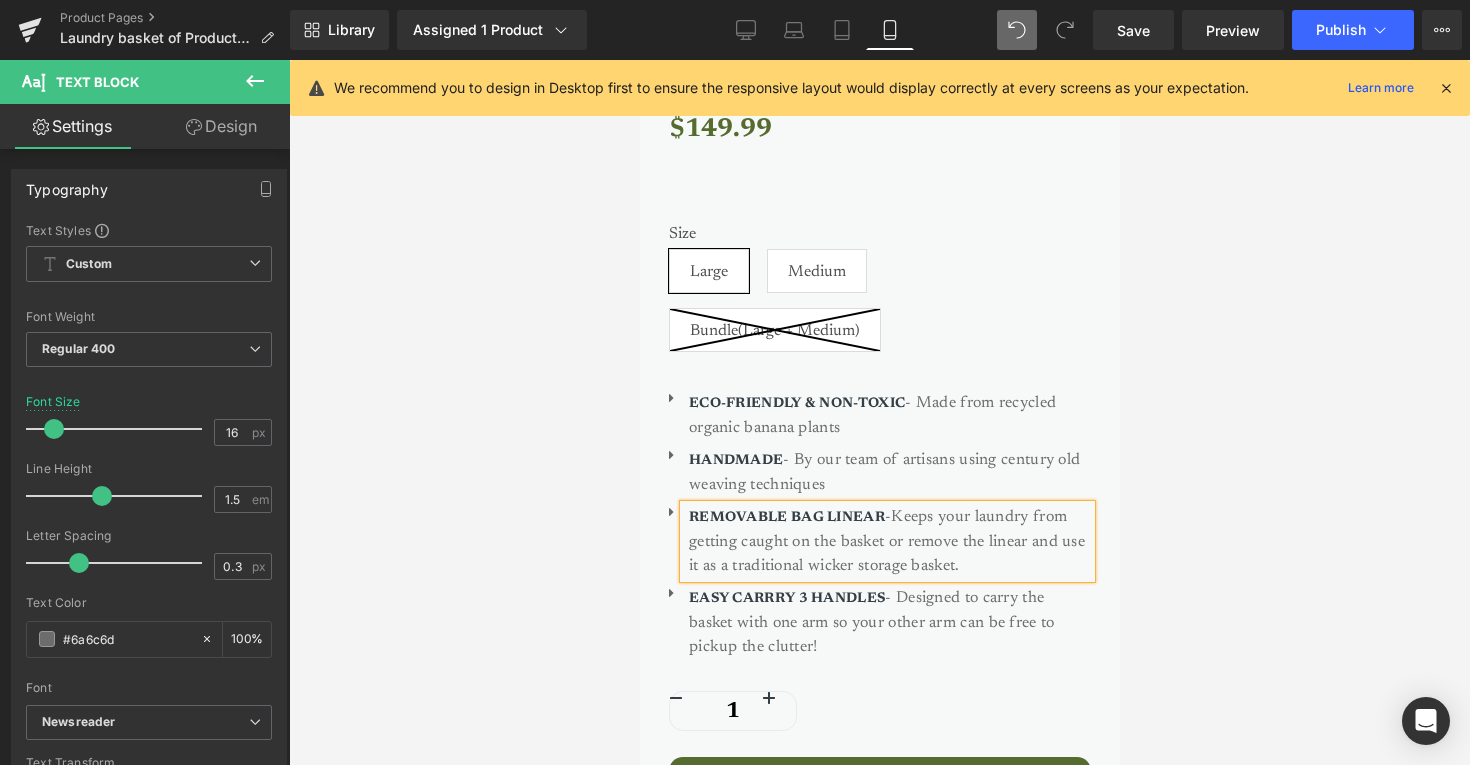 scroll, scrollTop: 983, scrollLeft: 0, axis: vertical 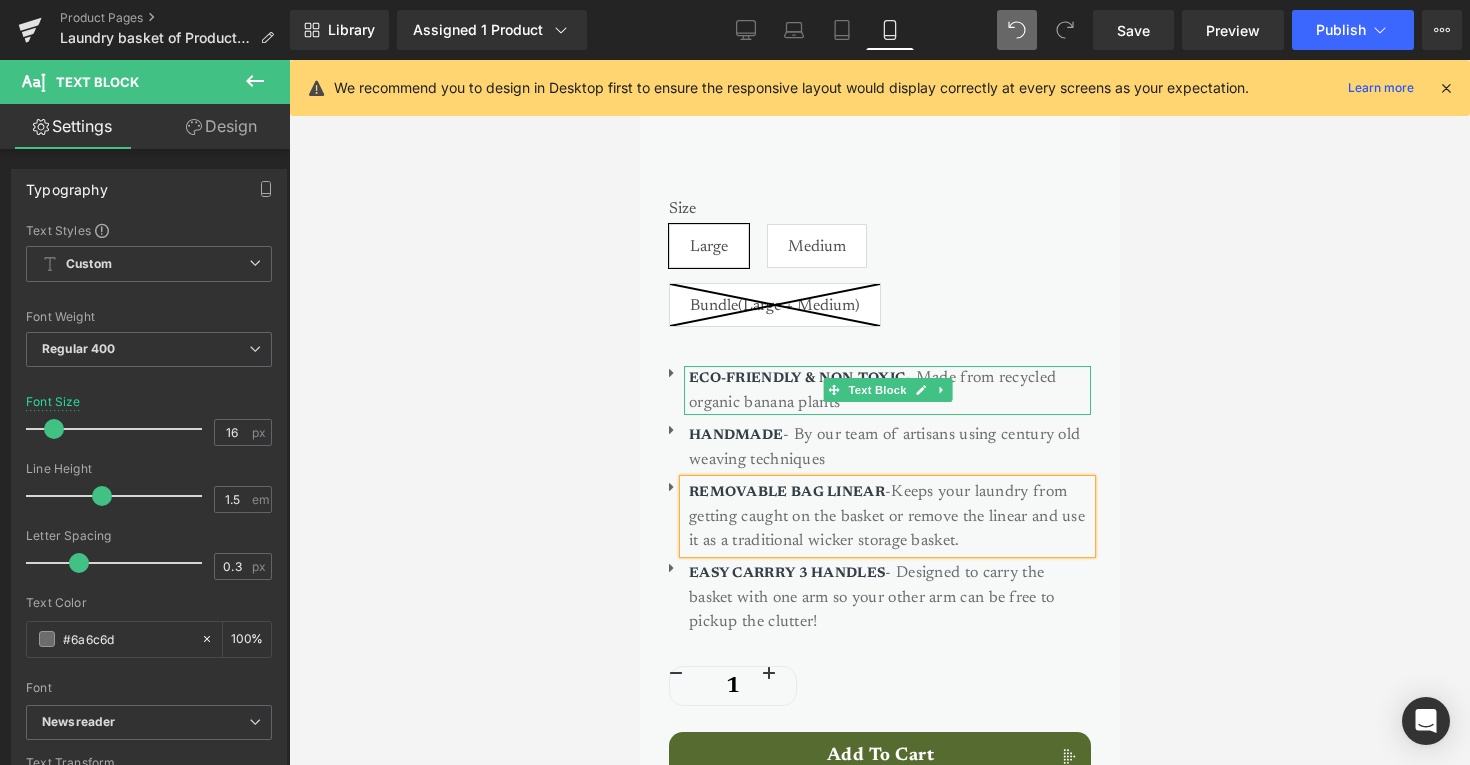 click on "ECO-FRIENDLY & NON-TOXIC  - Made from recycled organic banana plants" at bounding box center [889, 390] 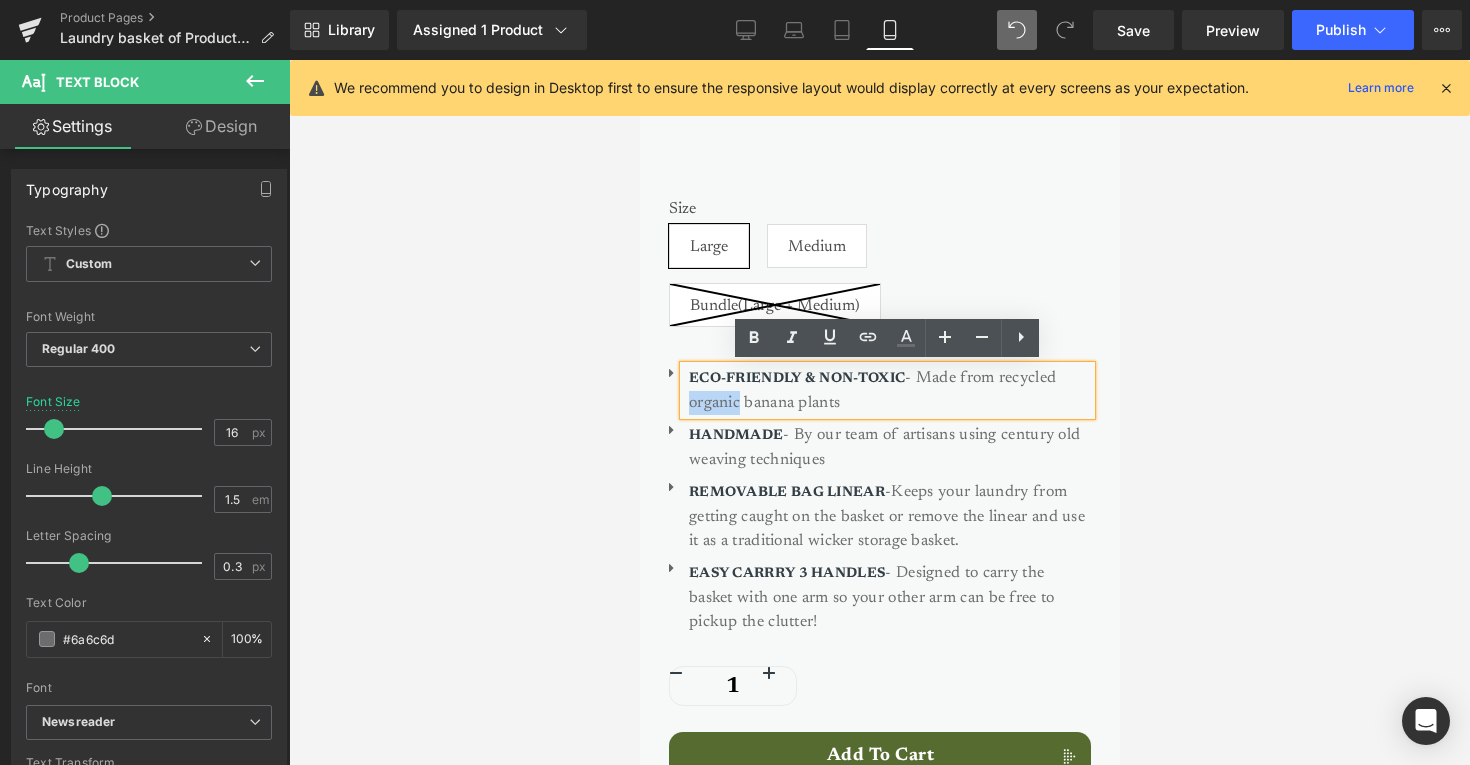 type 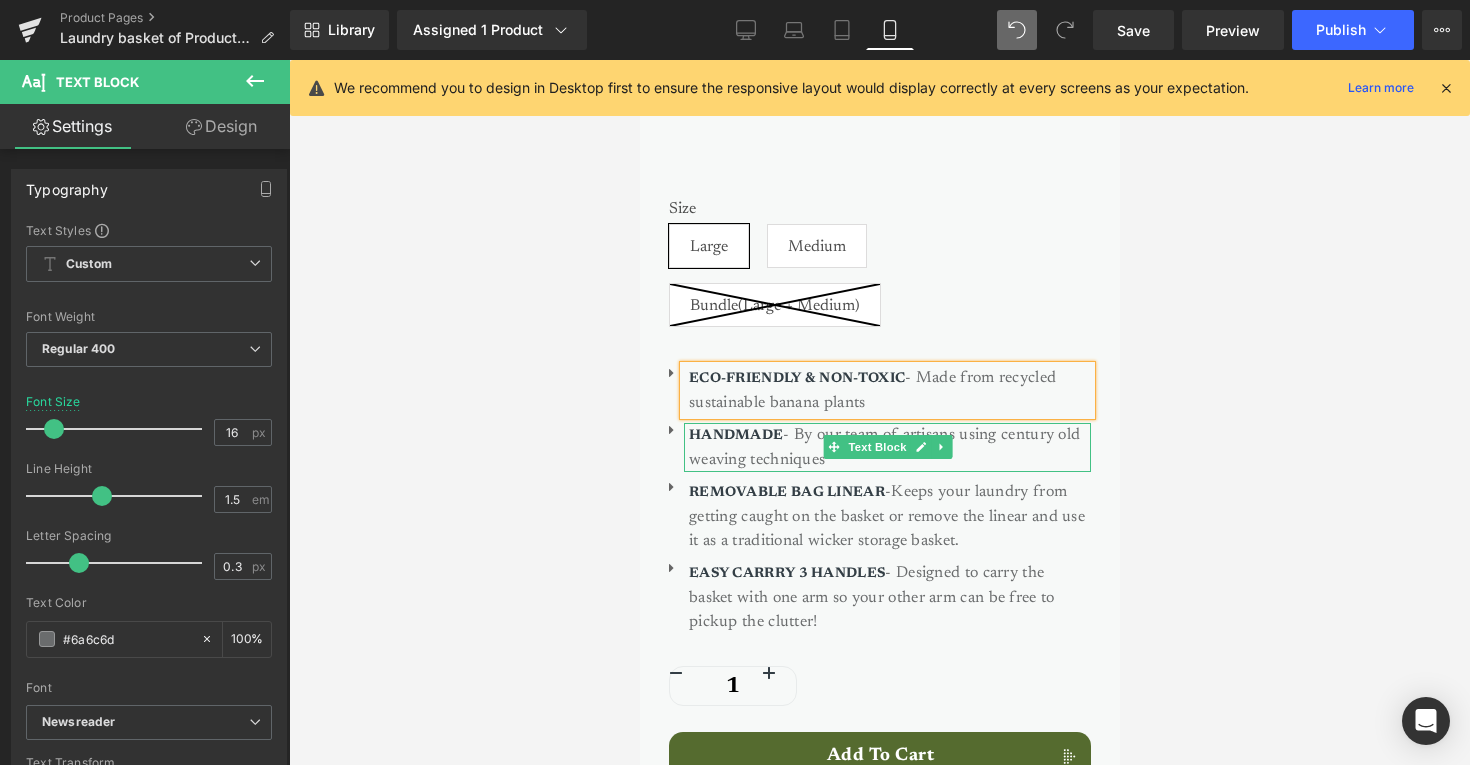 click on "HANDMADE  - By our team of artisans using century old weaving techniques" at bounding box center [889, 447] 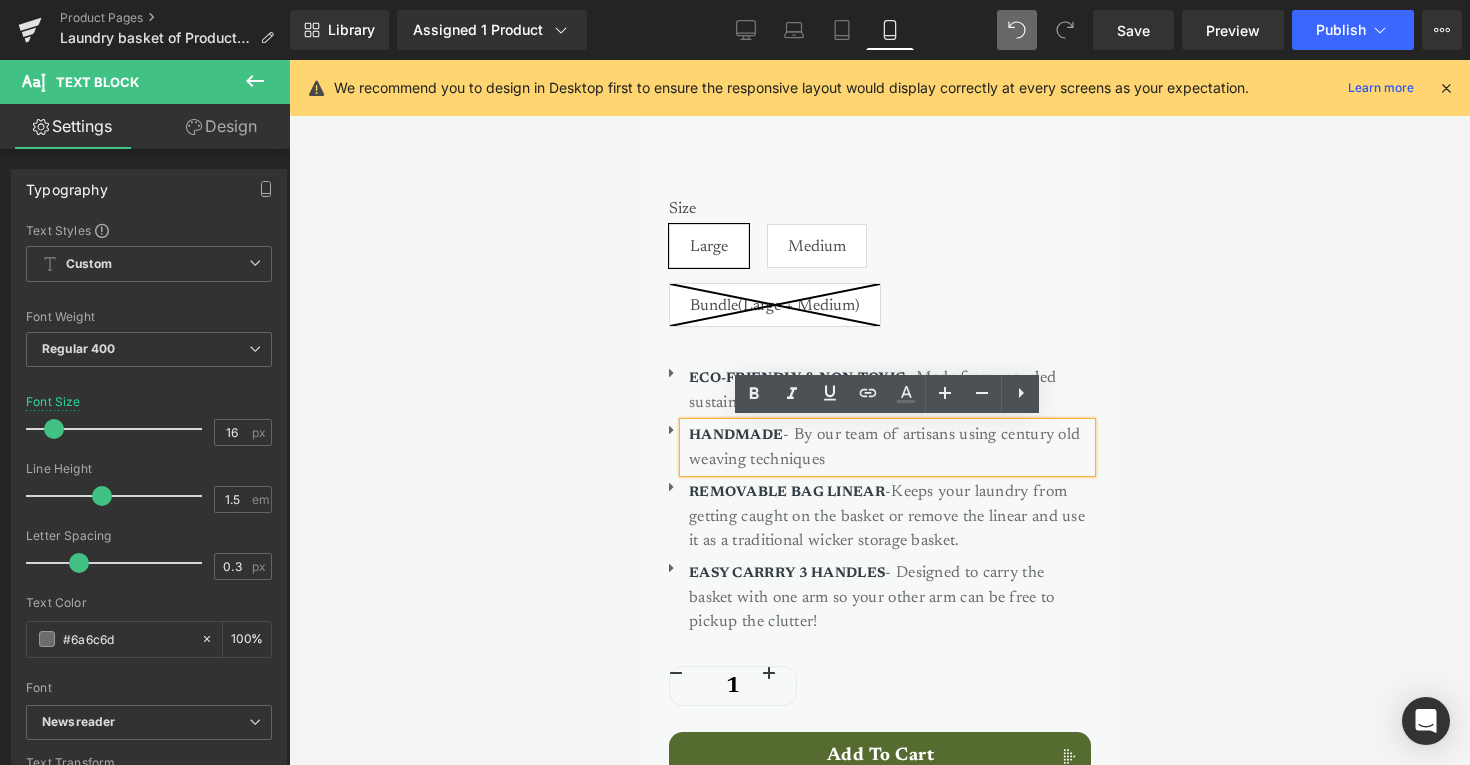 scroll, scrollTop: 1001, scrollLeft: 0, axis: vertical 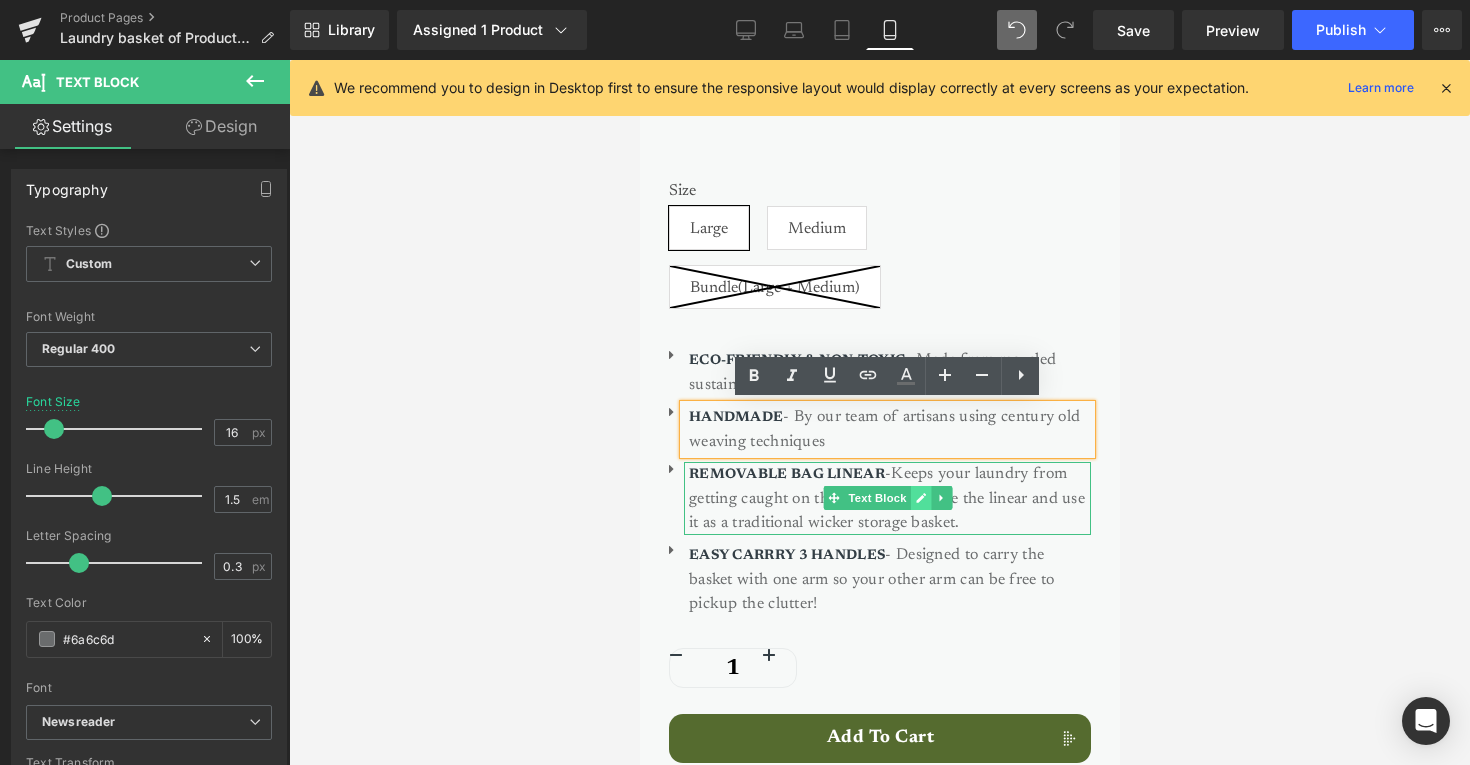 click at bounding box center (919, 498) 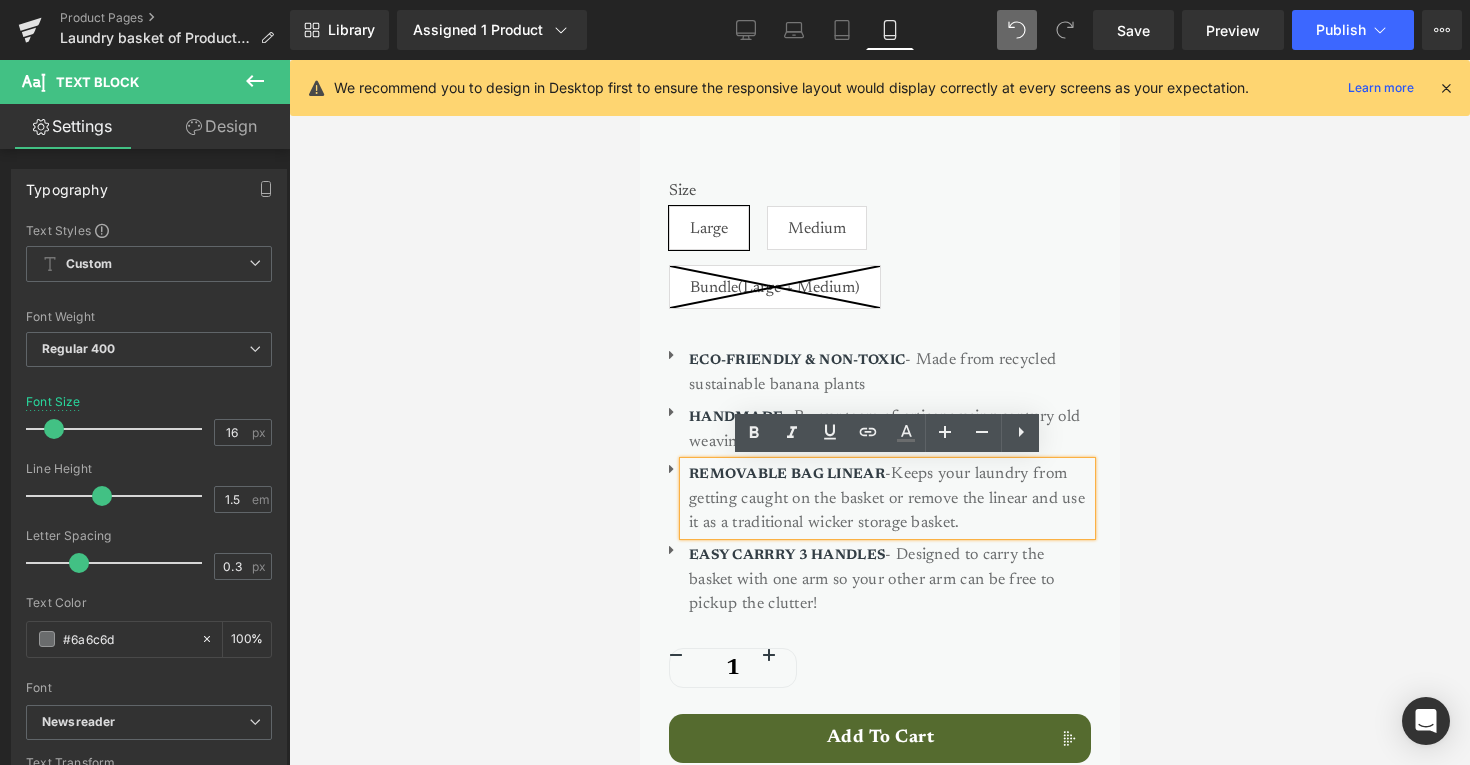 click on "REMOVABLE BAG LINEAR  -Keeps your laundry from getting caught on the basket or remove the linear and use it as a traditional wicker storage basket." at bounding box center [889, 498] 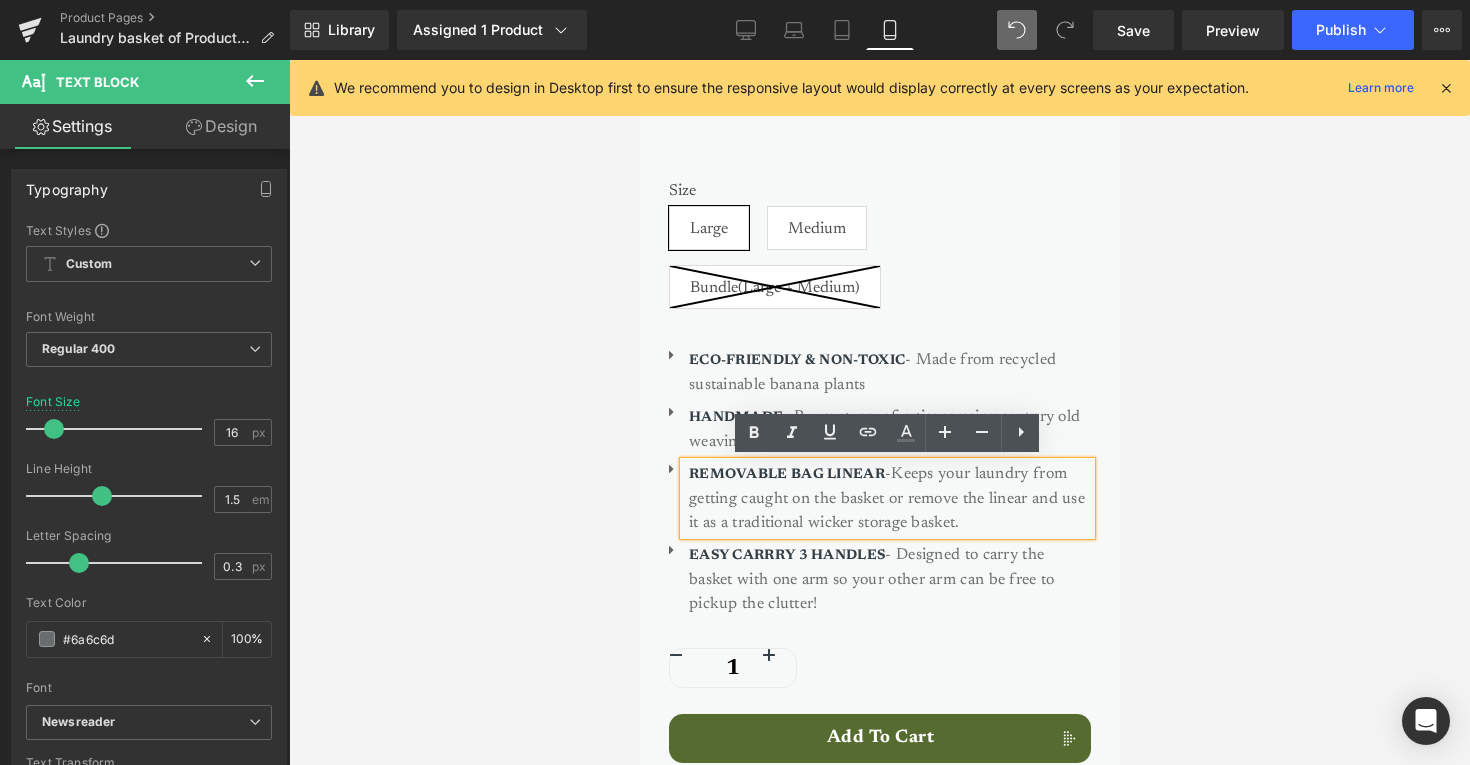 click on "REMOVABLE BAG LINEAR  -Keeps your laundry from getting caught on the basket or remove the linear and use it as a traditional wicker storage basket." at bounding box center (889, 498) 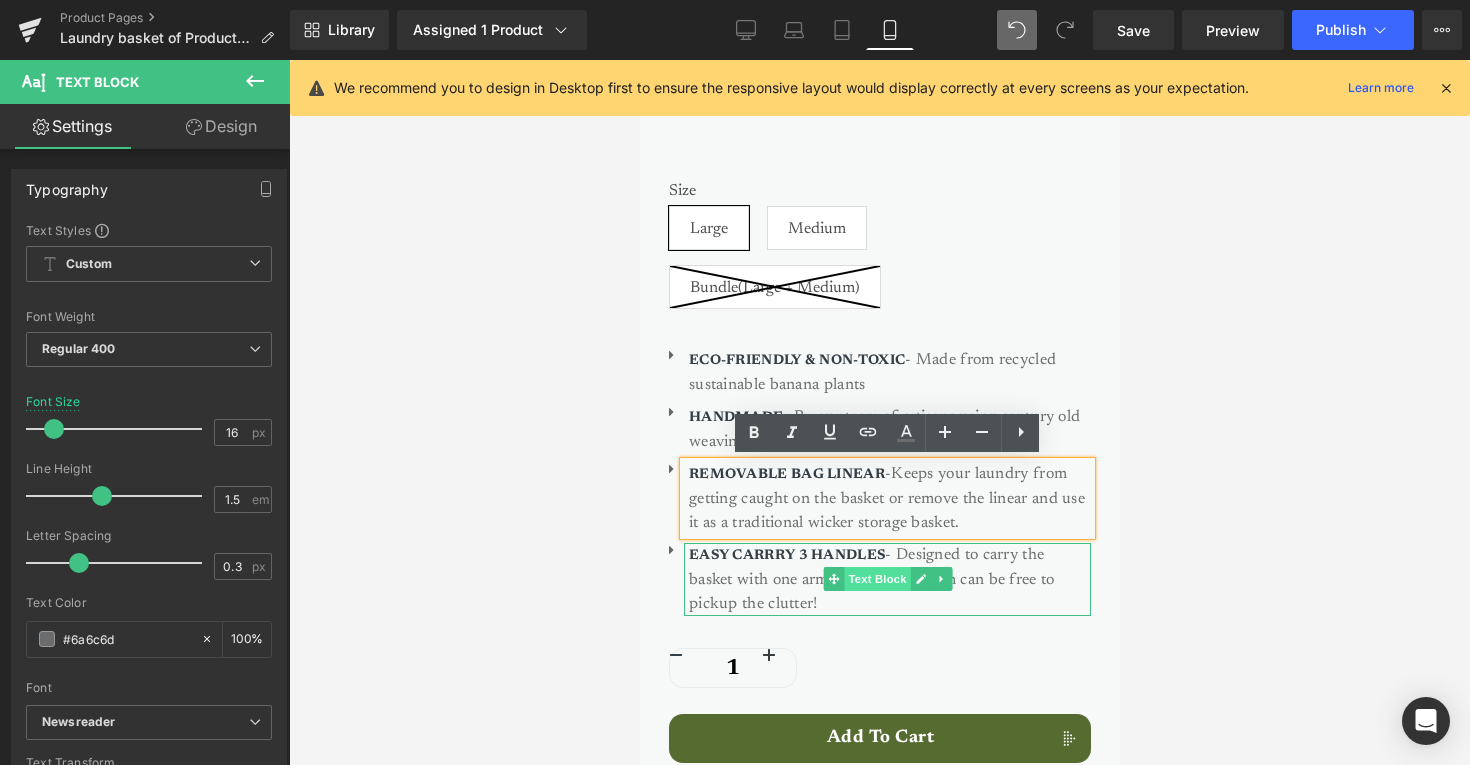 click on "Text Block" at bounding box center [876, 579] 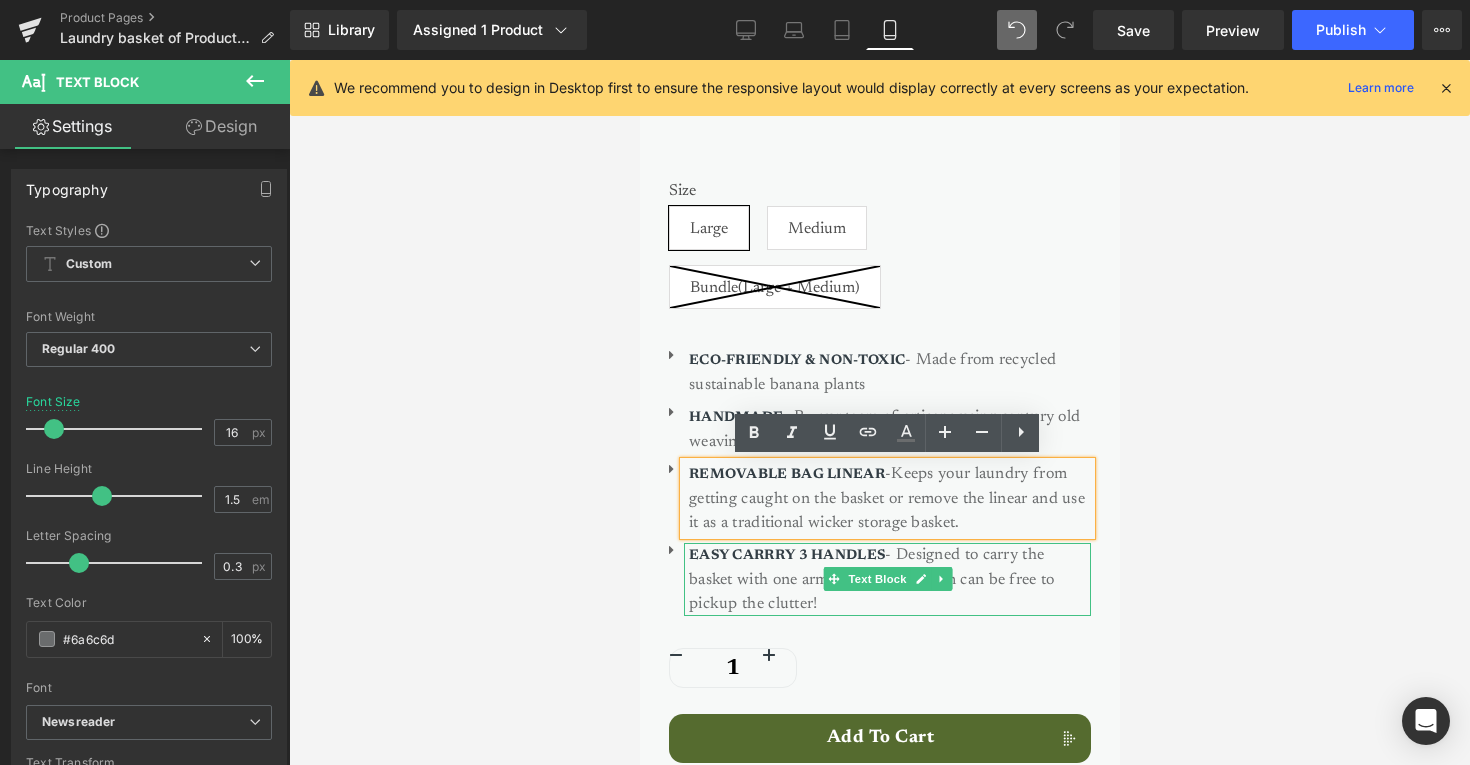 click on "EASY CARRRY 3 HANDLES  - Designed to carry the basket with one arm so your other arm can be free to pickup the clutter!" at bounding box center [889, 579] 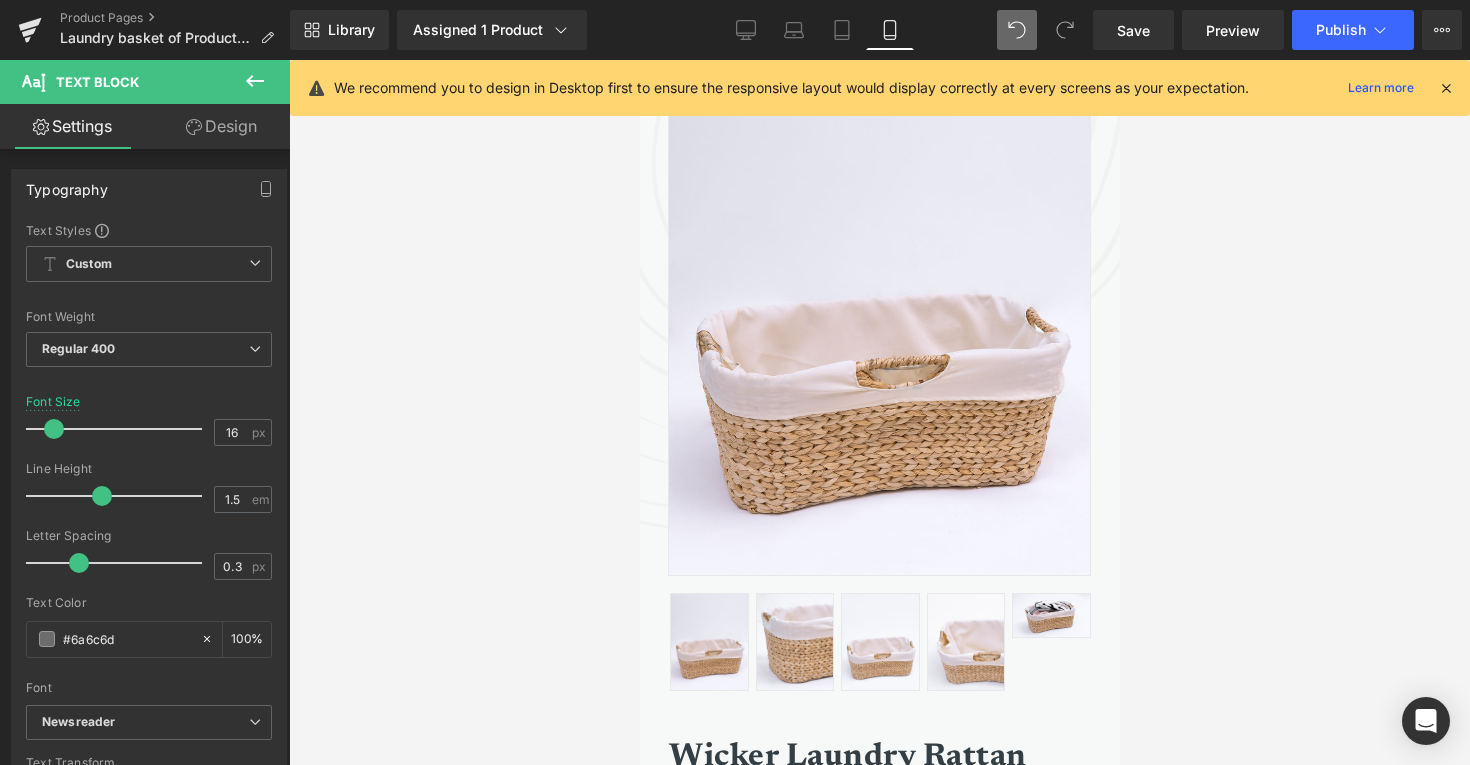 scroll, scrollTop: 0, scrollLeft: 0, axis: both 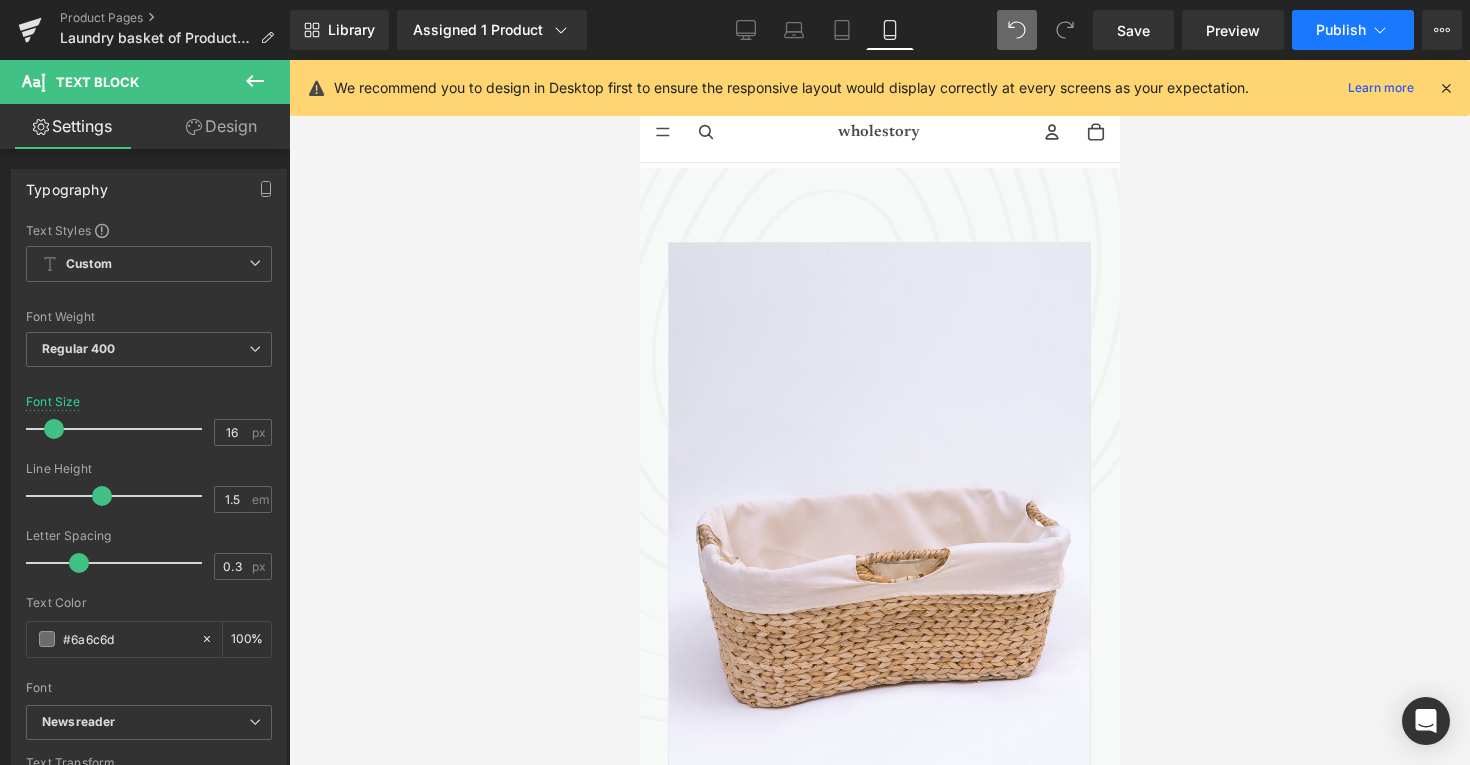 click on "Publish" at bounding box center [1341, 30] 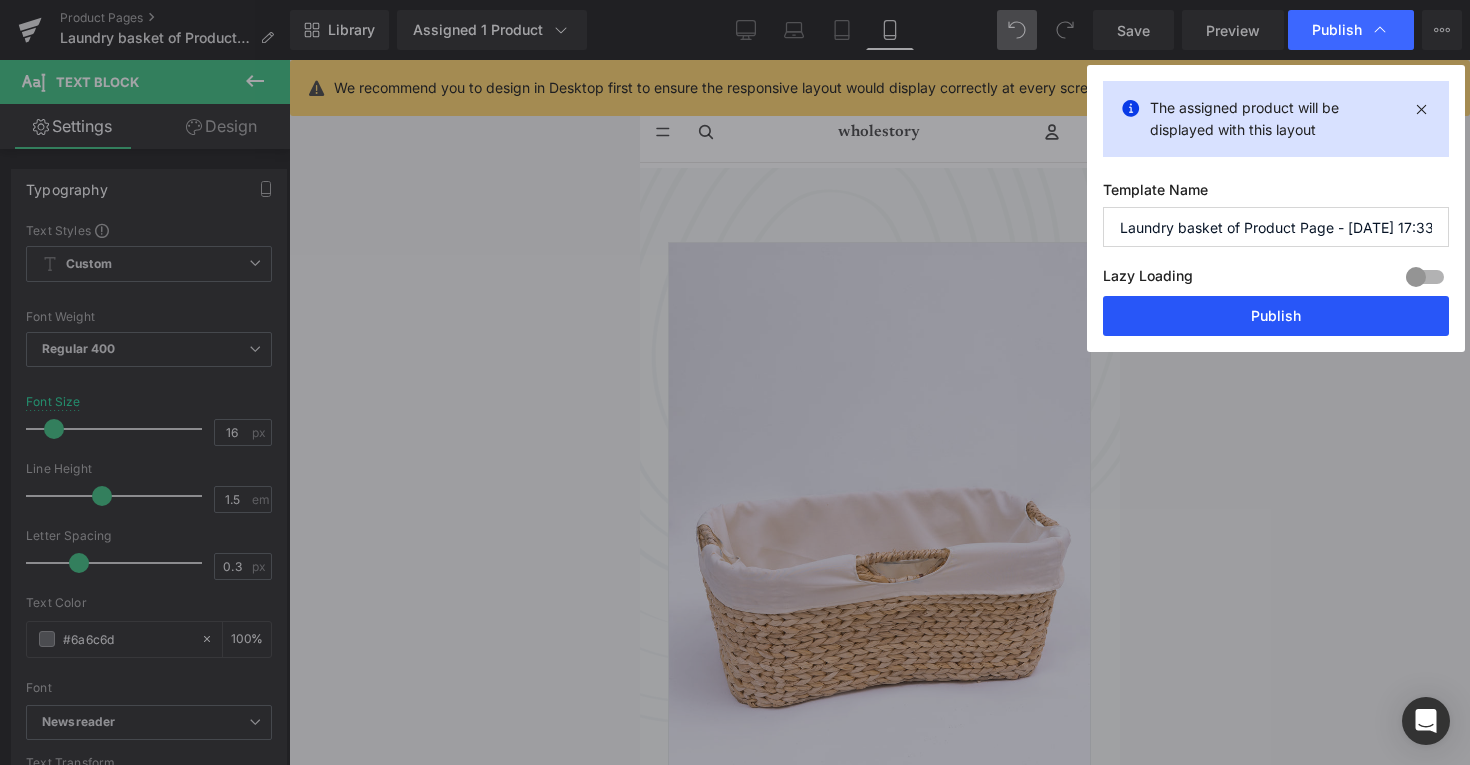 click on "Publish" at bounding box center (1276, 316) 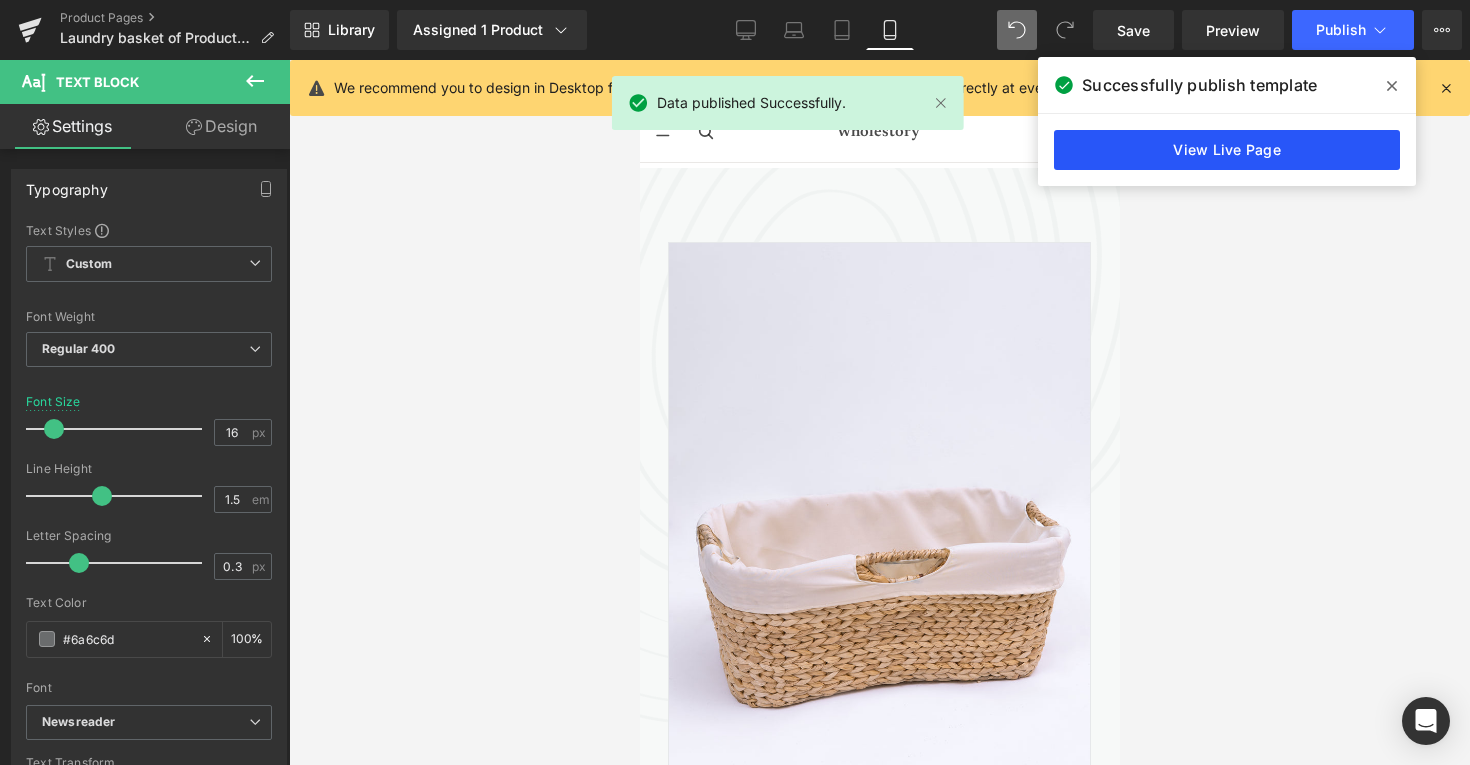 click on "View Live Page" at bounding box center [1227, 150] 